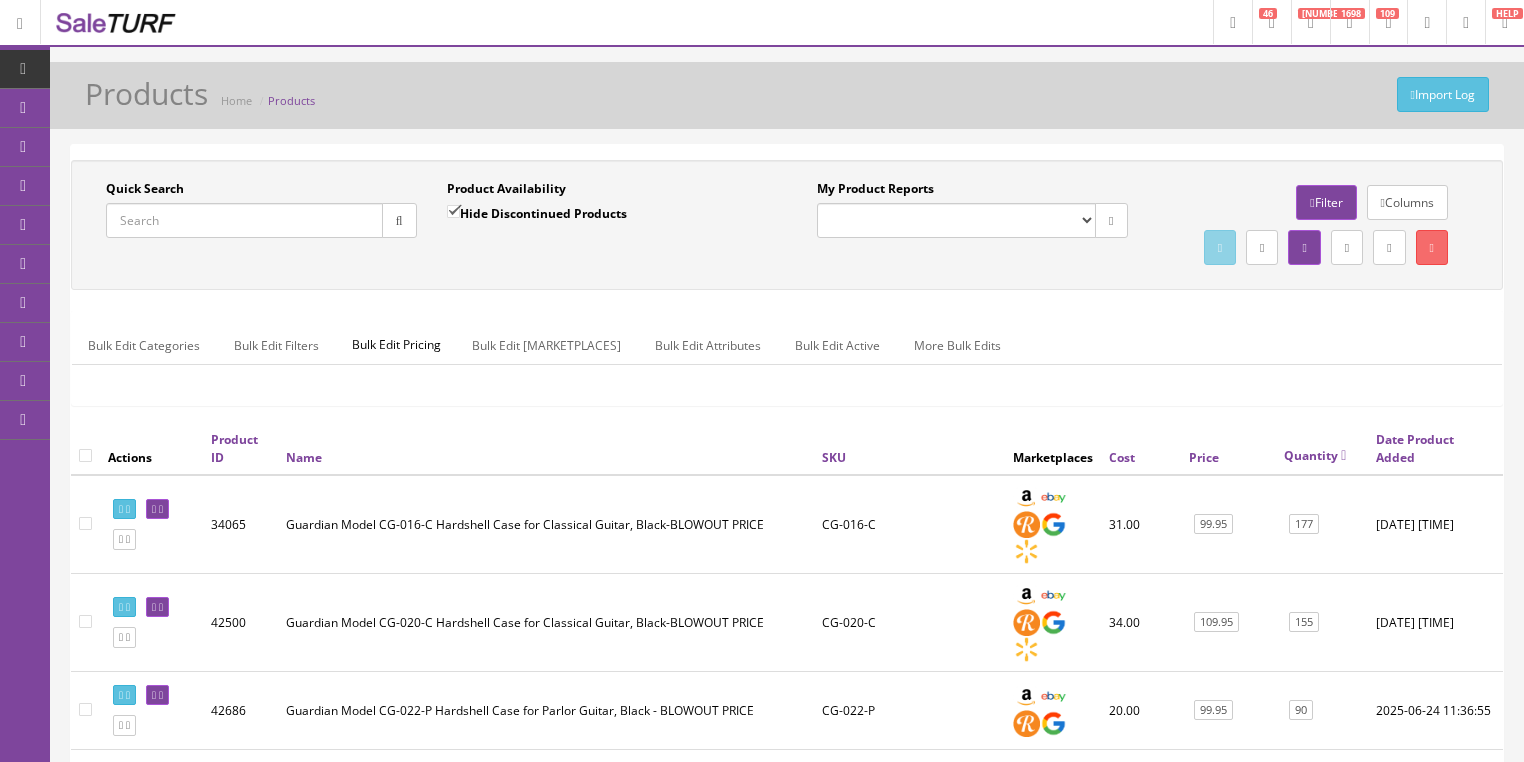 scroll, scrollTop: 160, scrollLeft: 0, axis: vertical 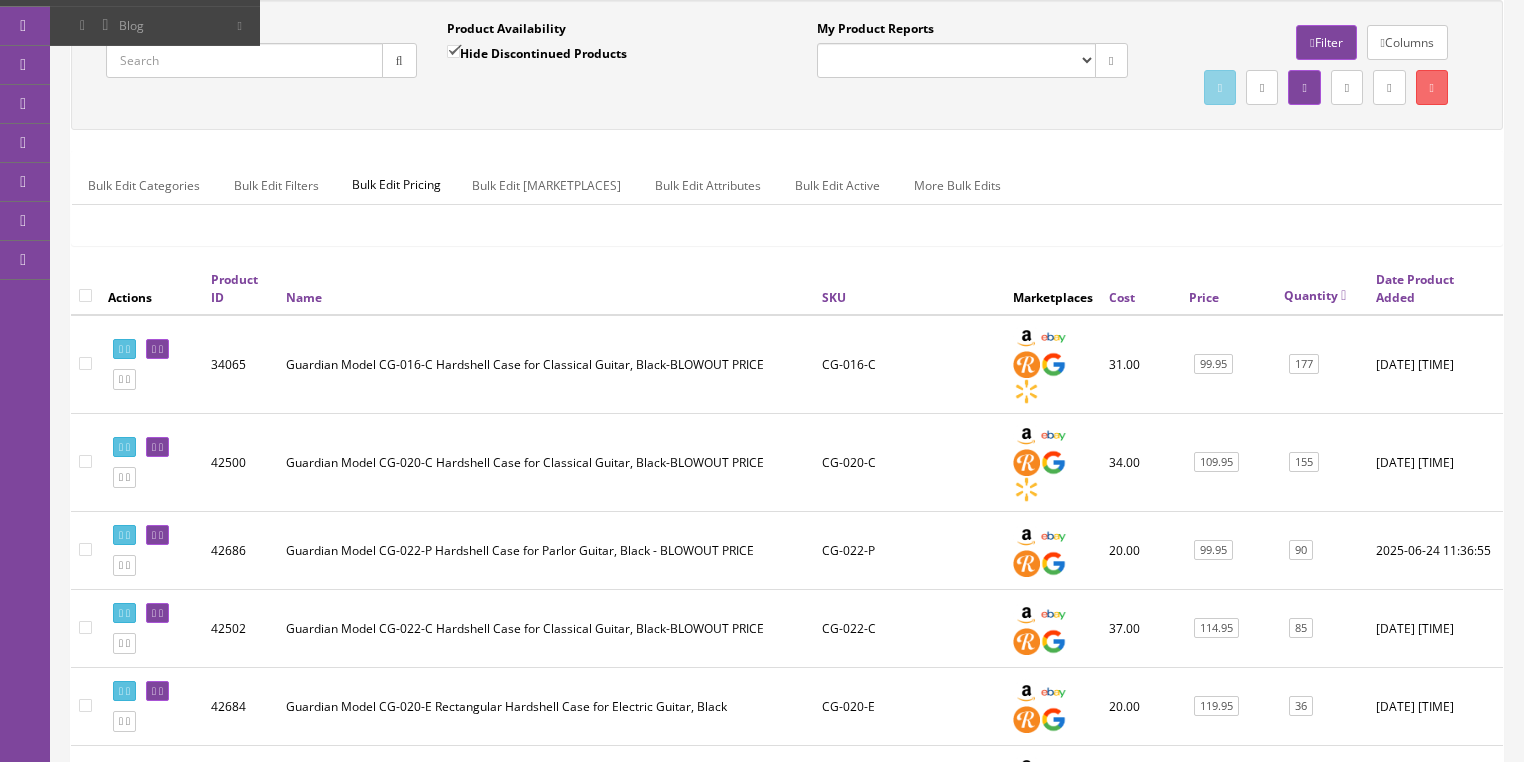 click on "Quick Search" at bounding box center (244, 60) 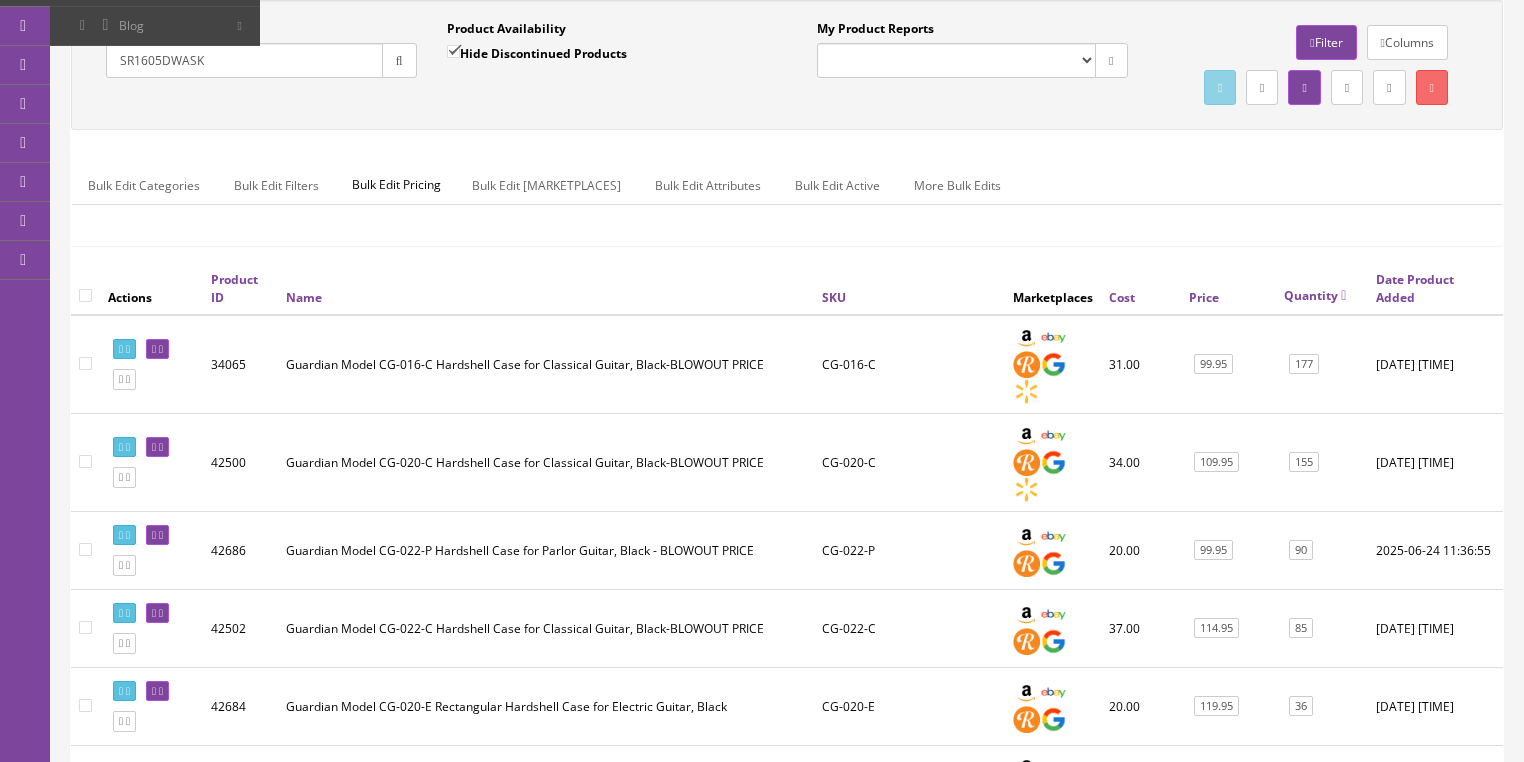 type on "SR1605DWASK" 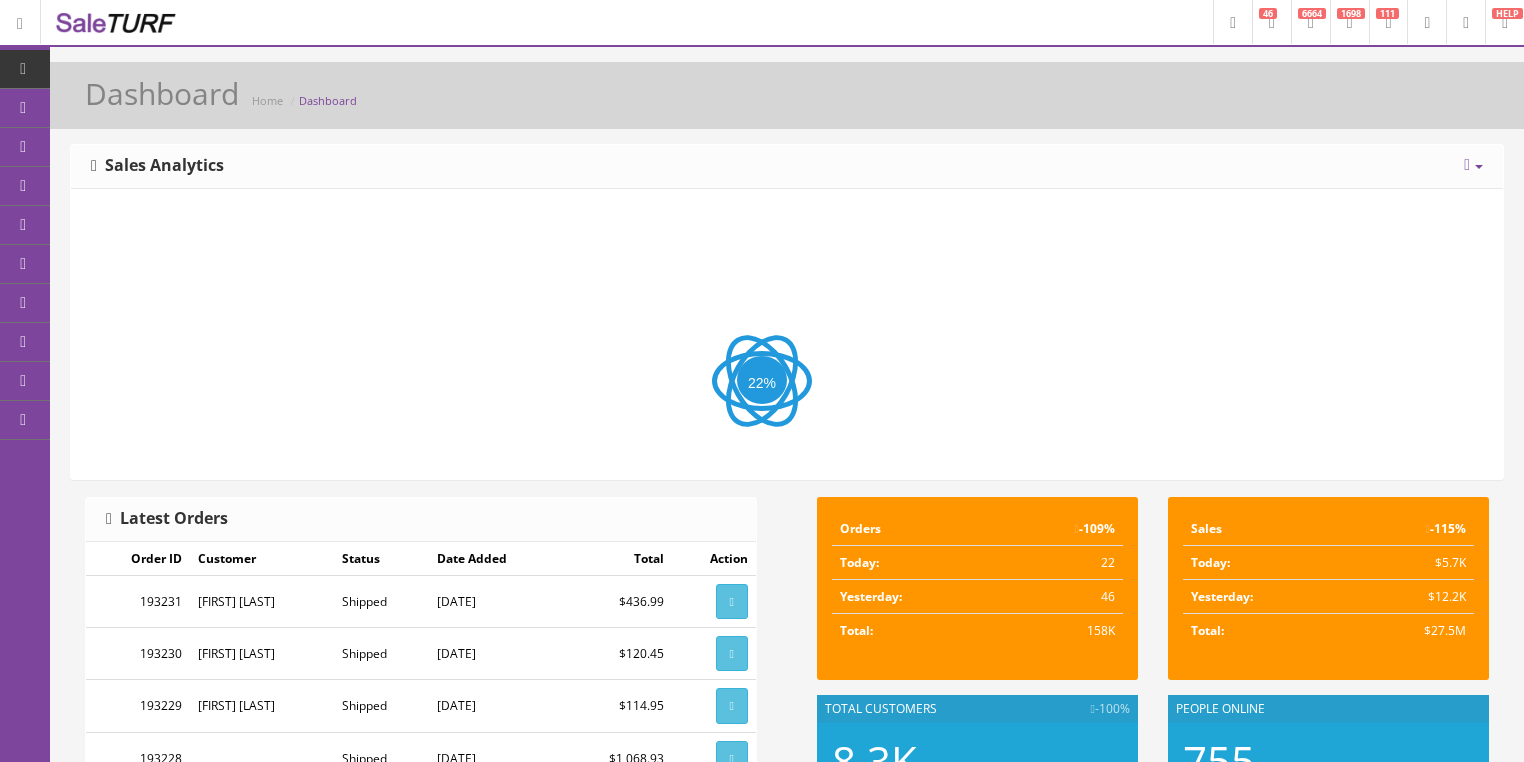 scroll, scrollTop: 0, scrollLeft: 0, axis: both 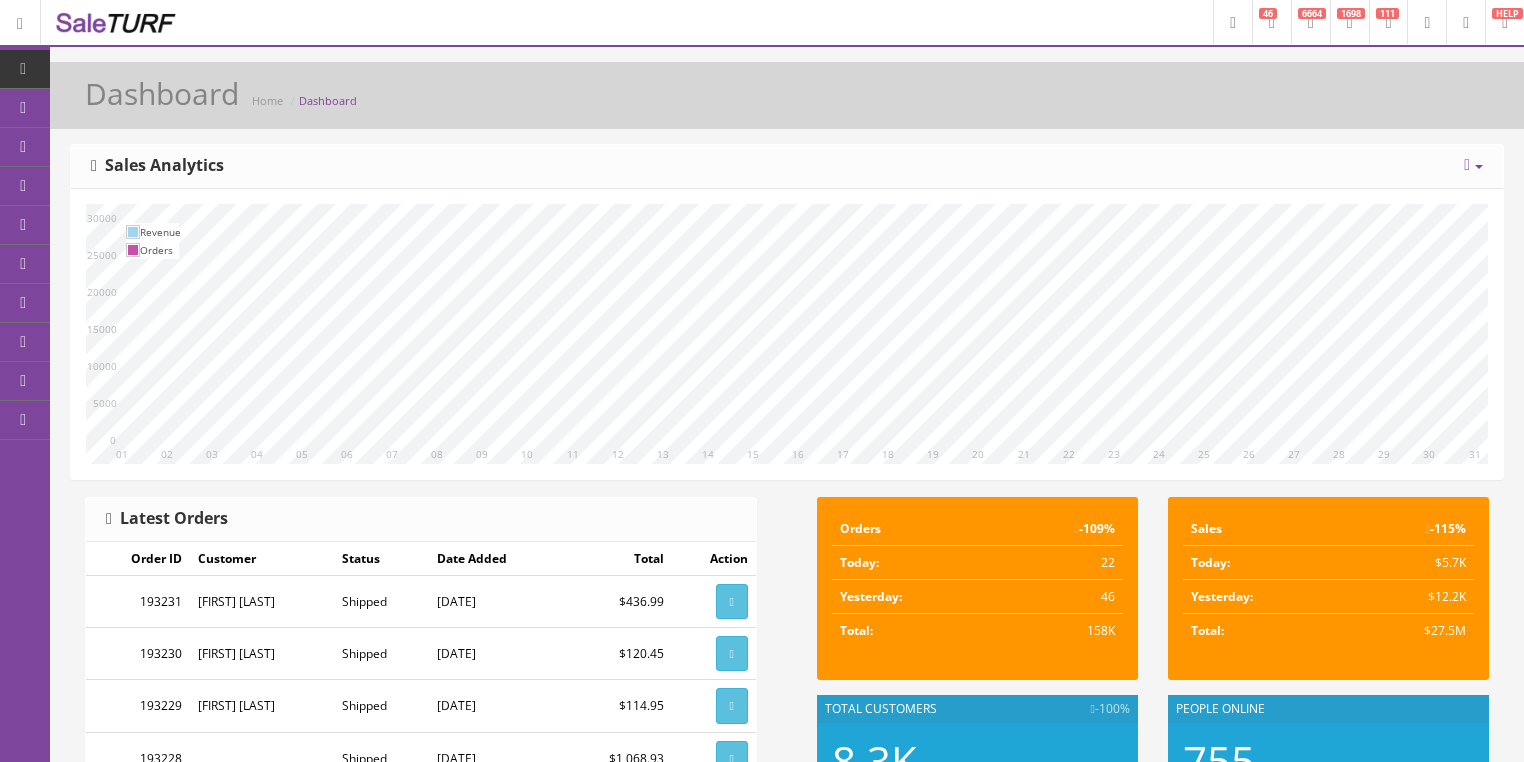 click on "6664" at bounding box center (1268, 13) 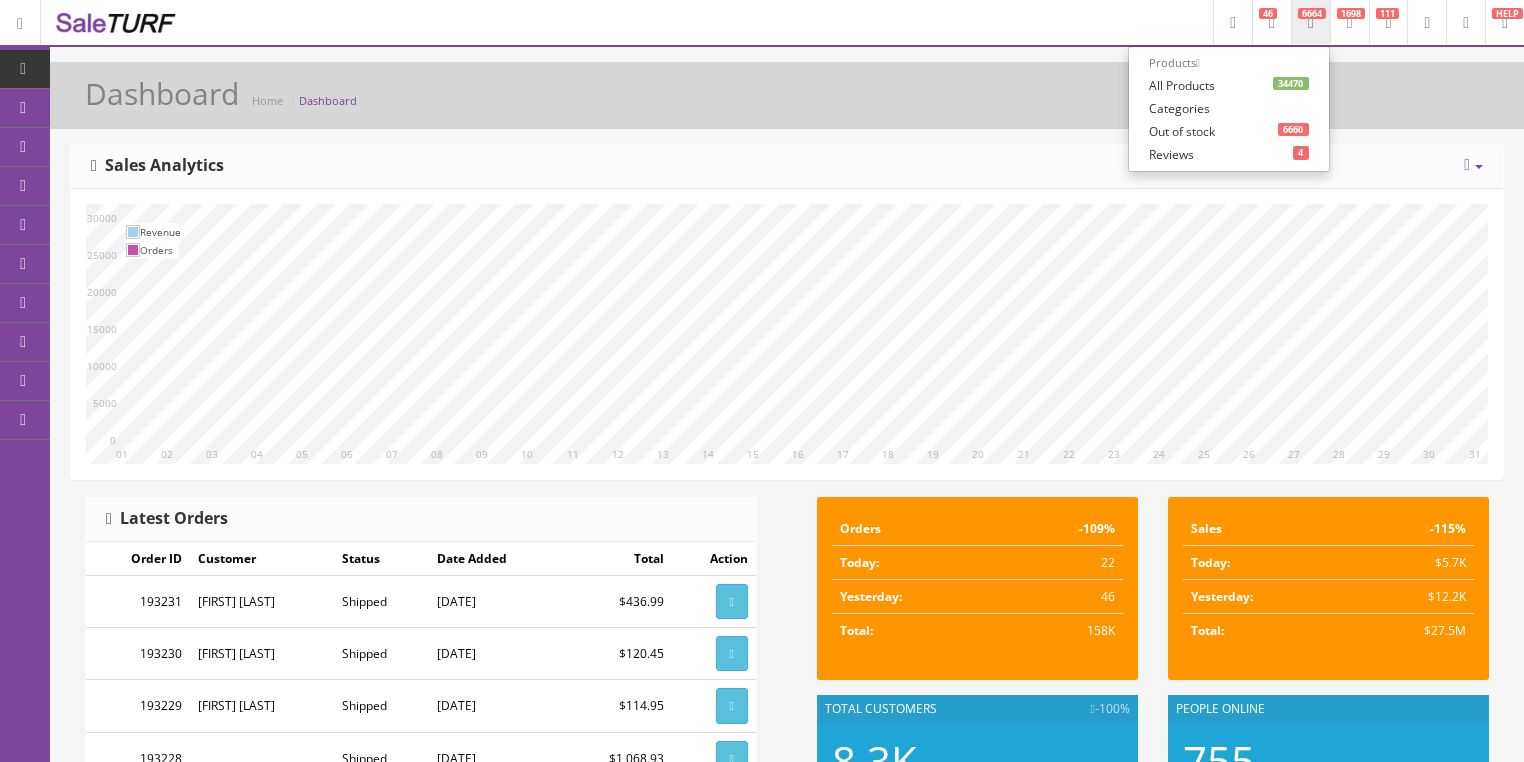 click on "34470 All Products" at bounding box center [1229, 85] 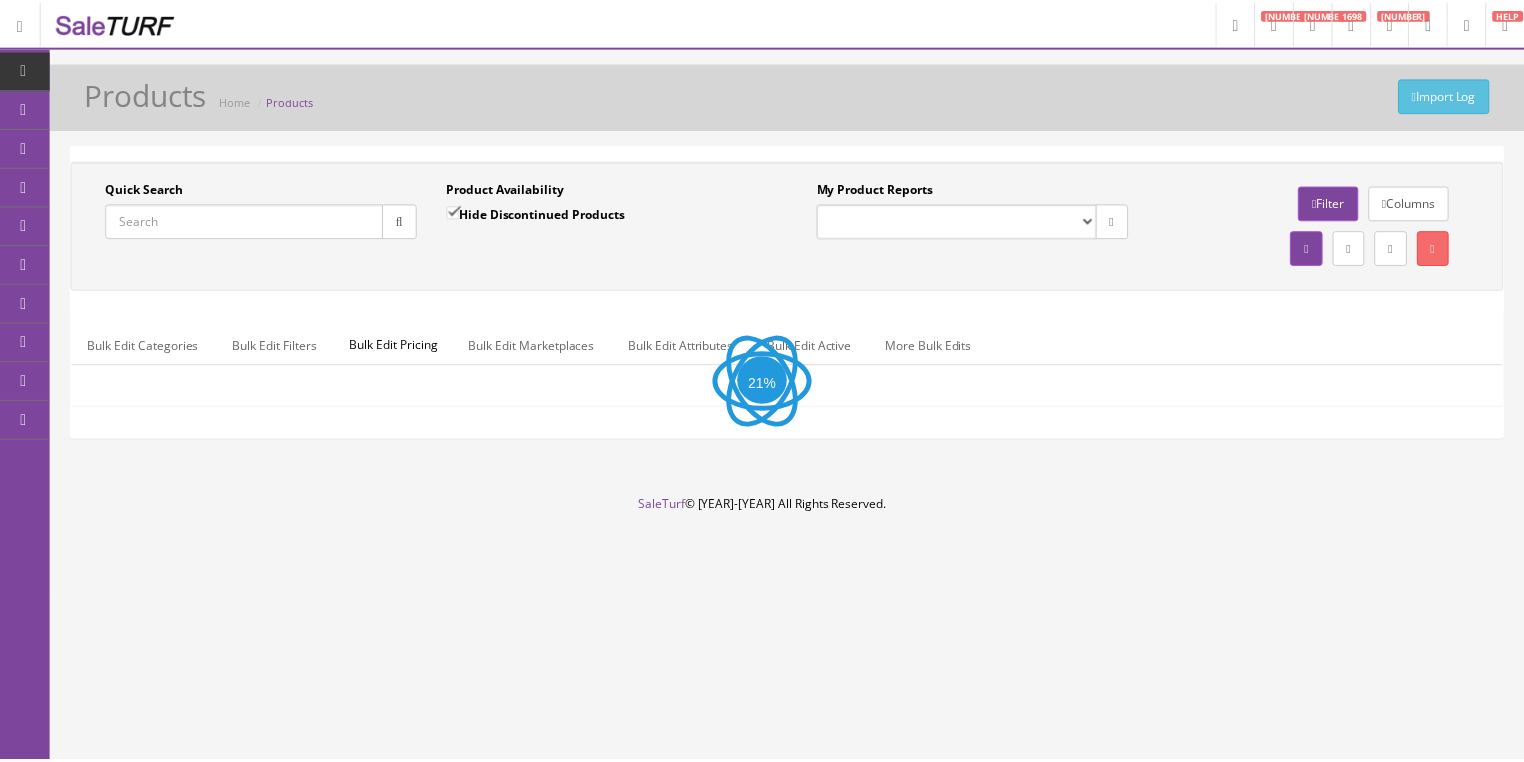 scroll, scrollTop: 0, scrollLeft: 0, axis: both 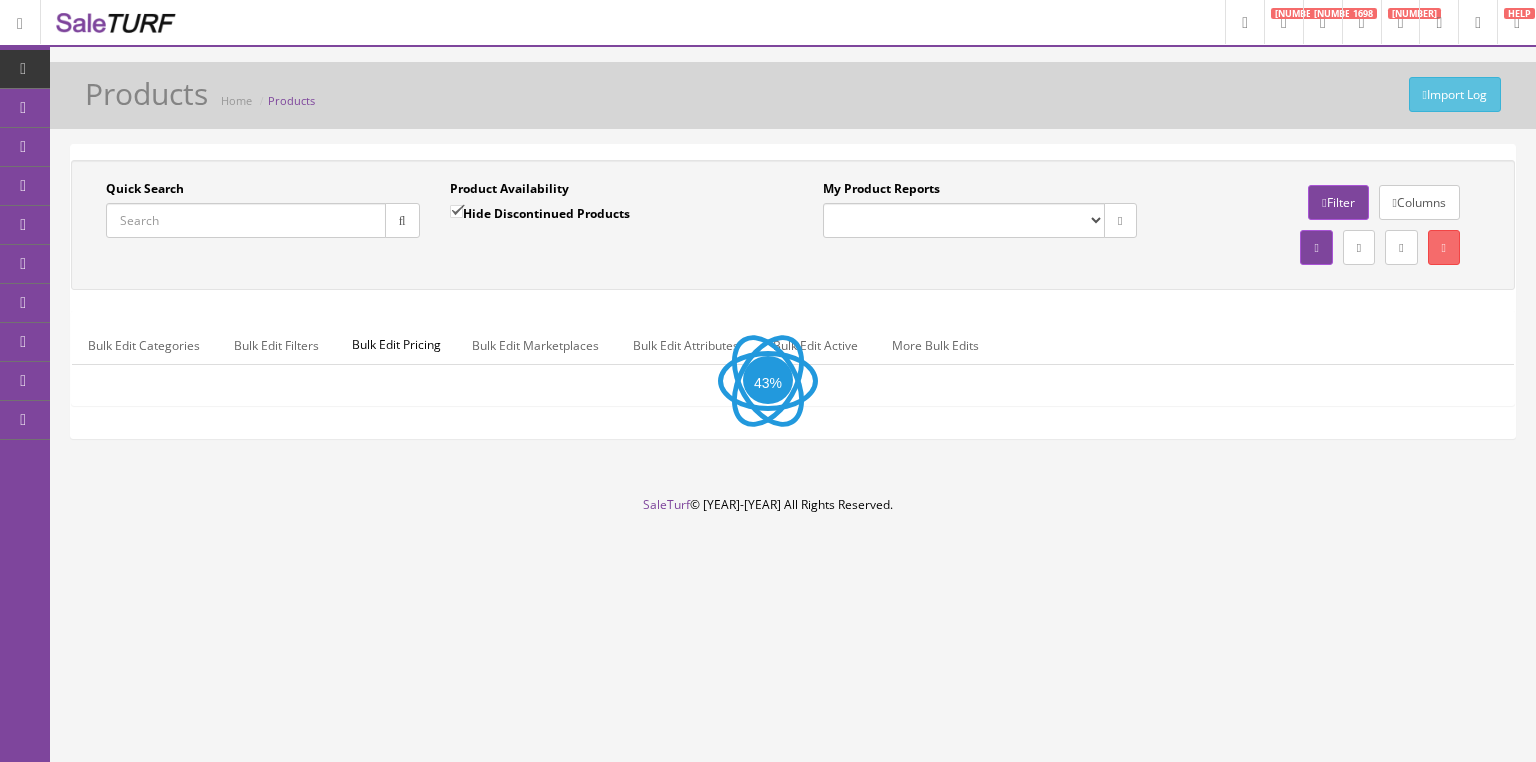click on "Quick Search" at bounding box center (246, 220) 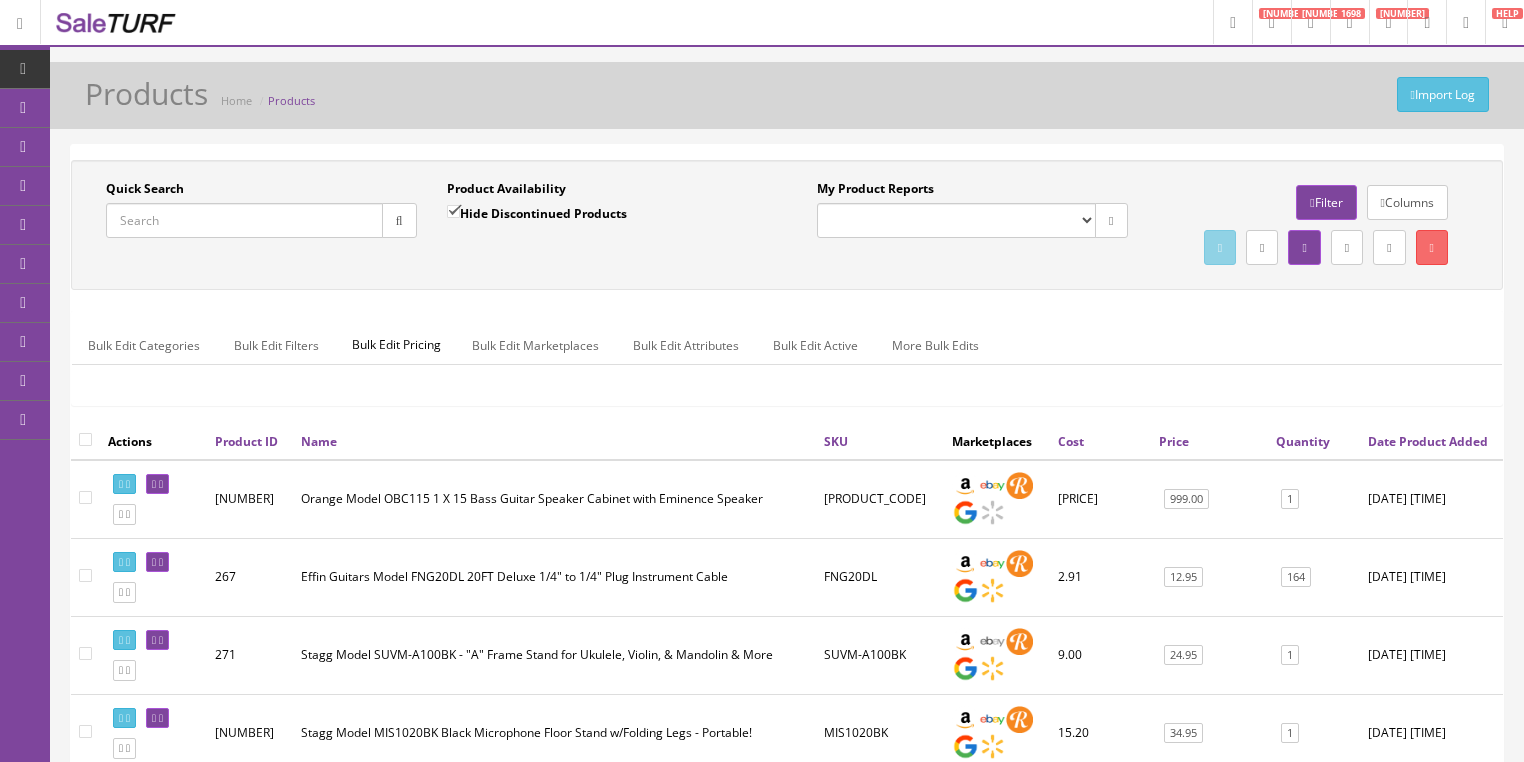 paste on "[PRODUCT_CODE]" 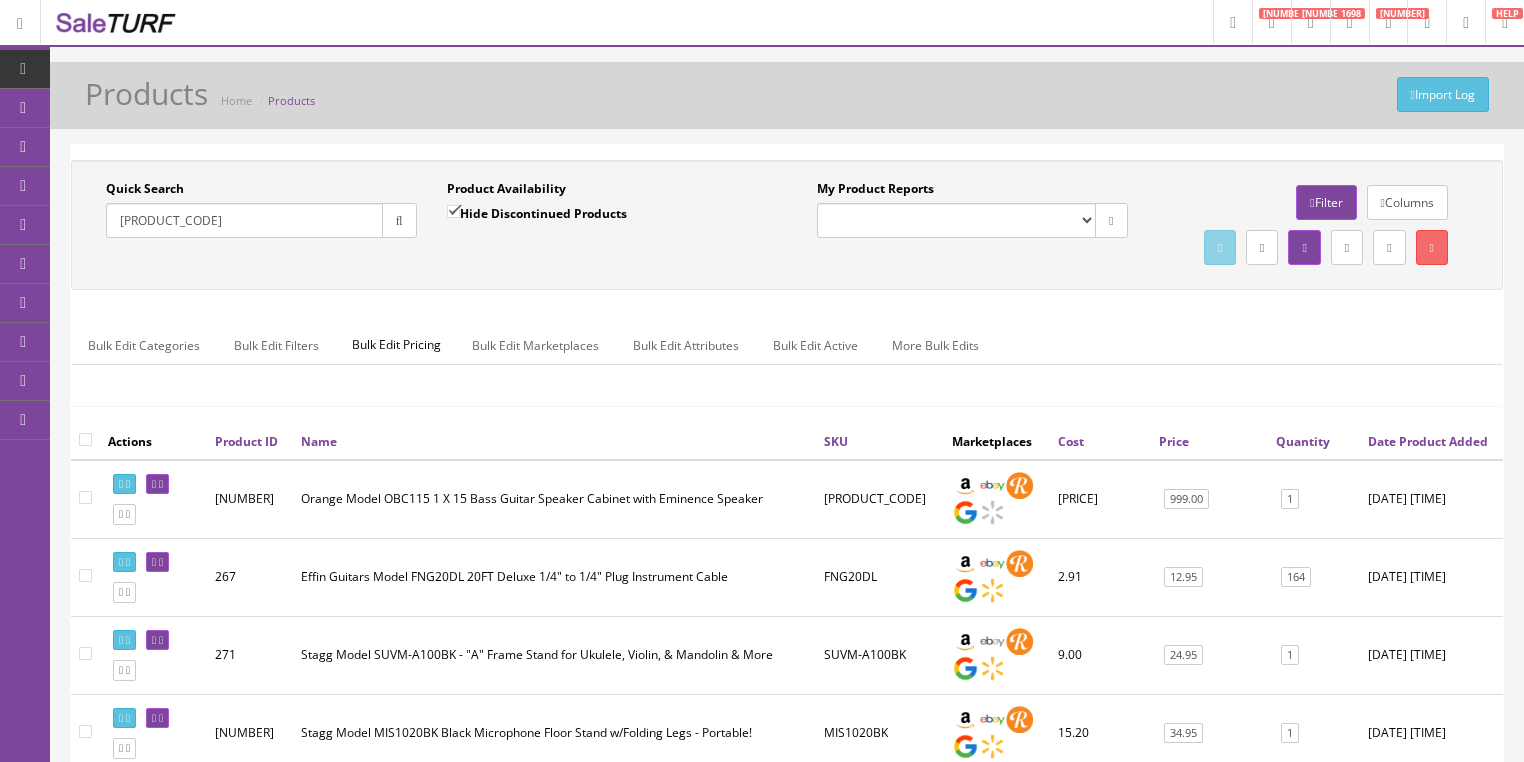 click at bounding box center (399, 220) 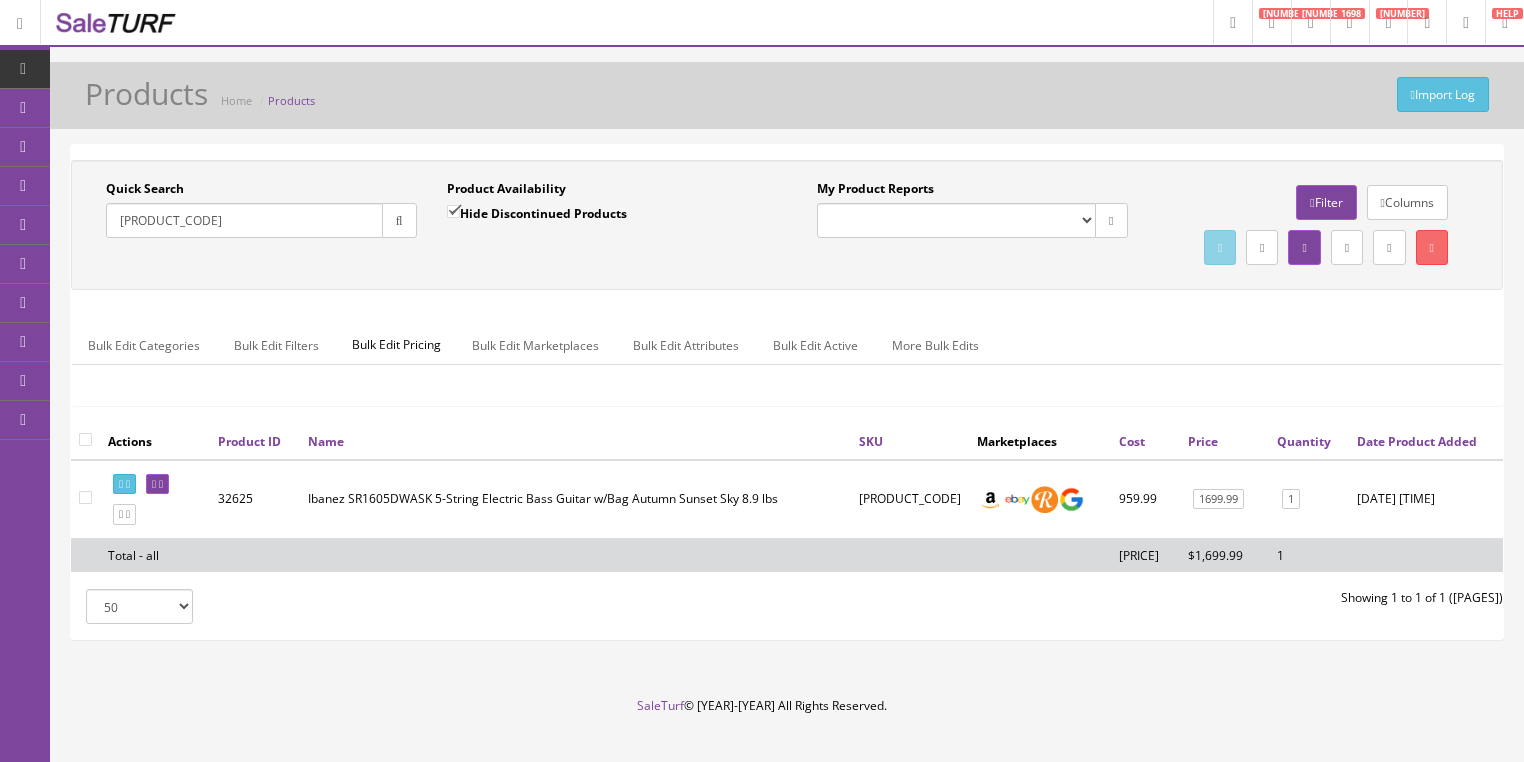 drag, startPoint x: 224, startPoint y: 222, endPoint x: 92, endPoint y: 295, distance: 150.84097 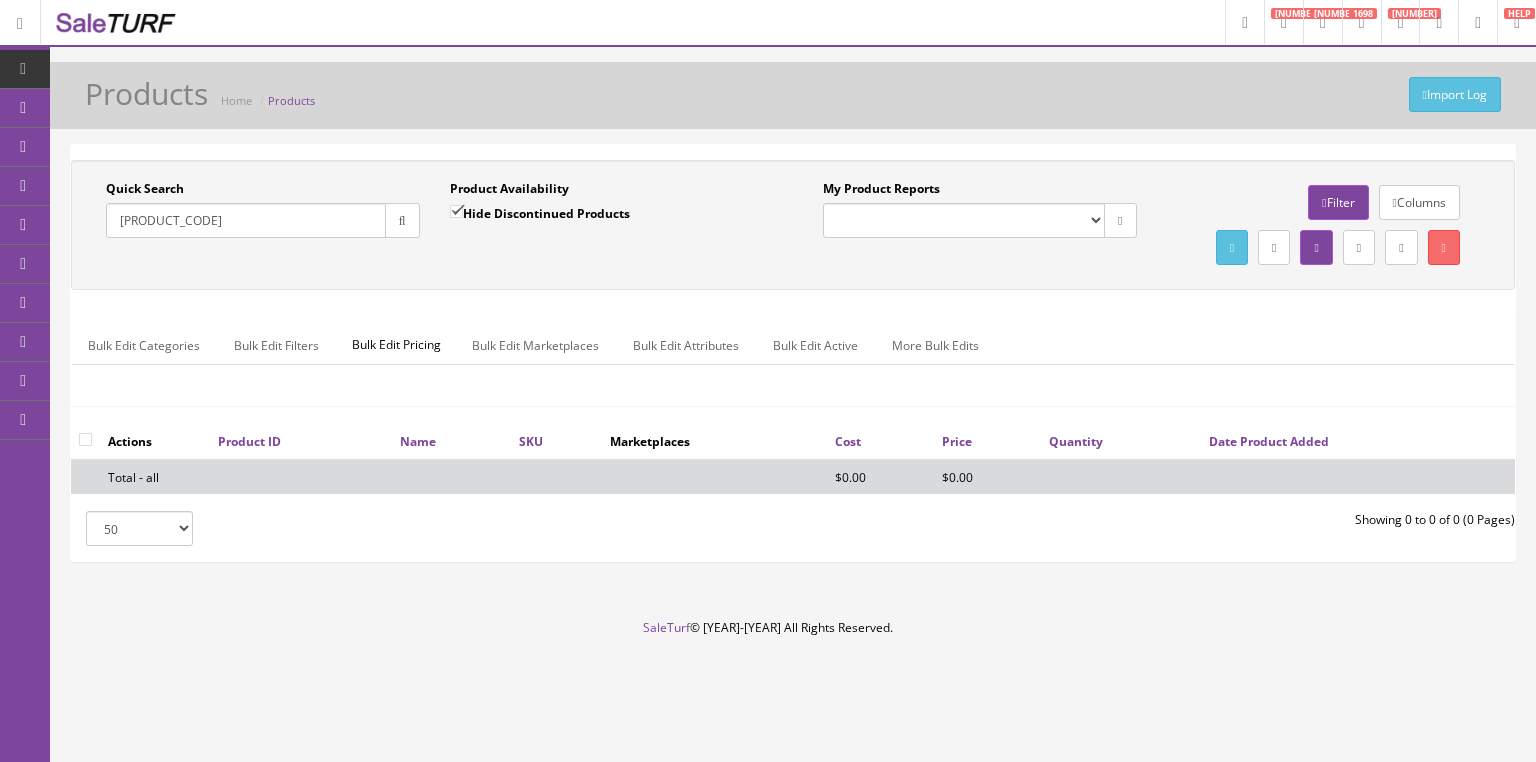 click on "Hide Discontinued Products" at bounding box center [456, 211] 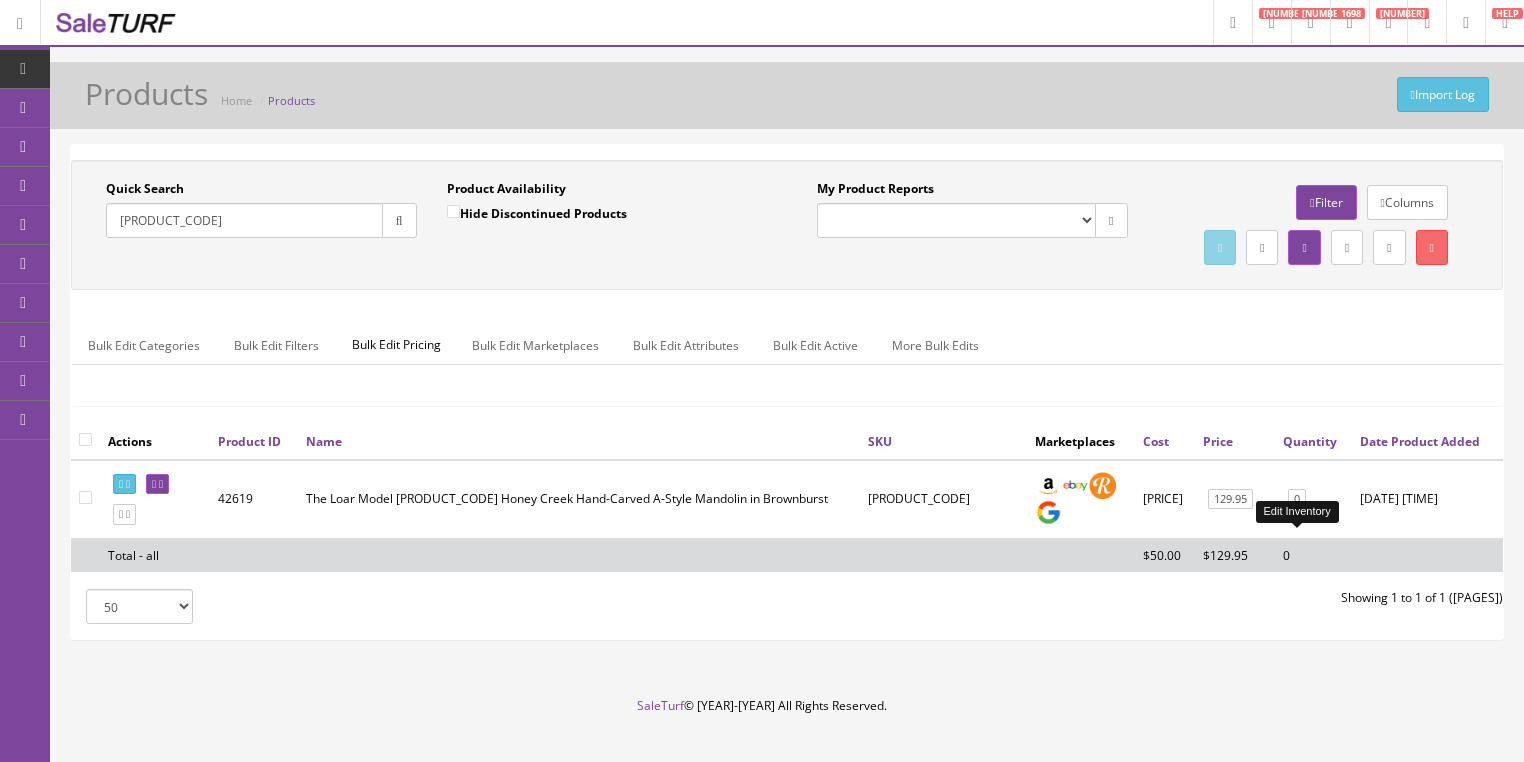 click on "0" at bounding box center (1297, 499) 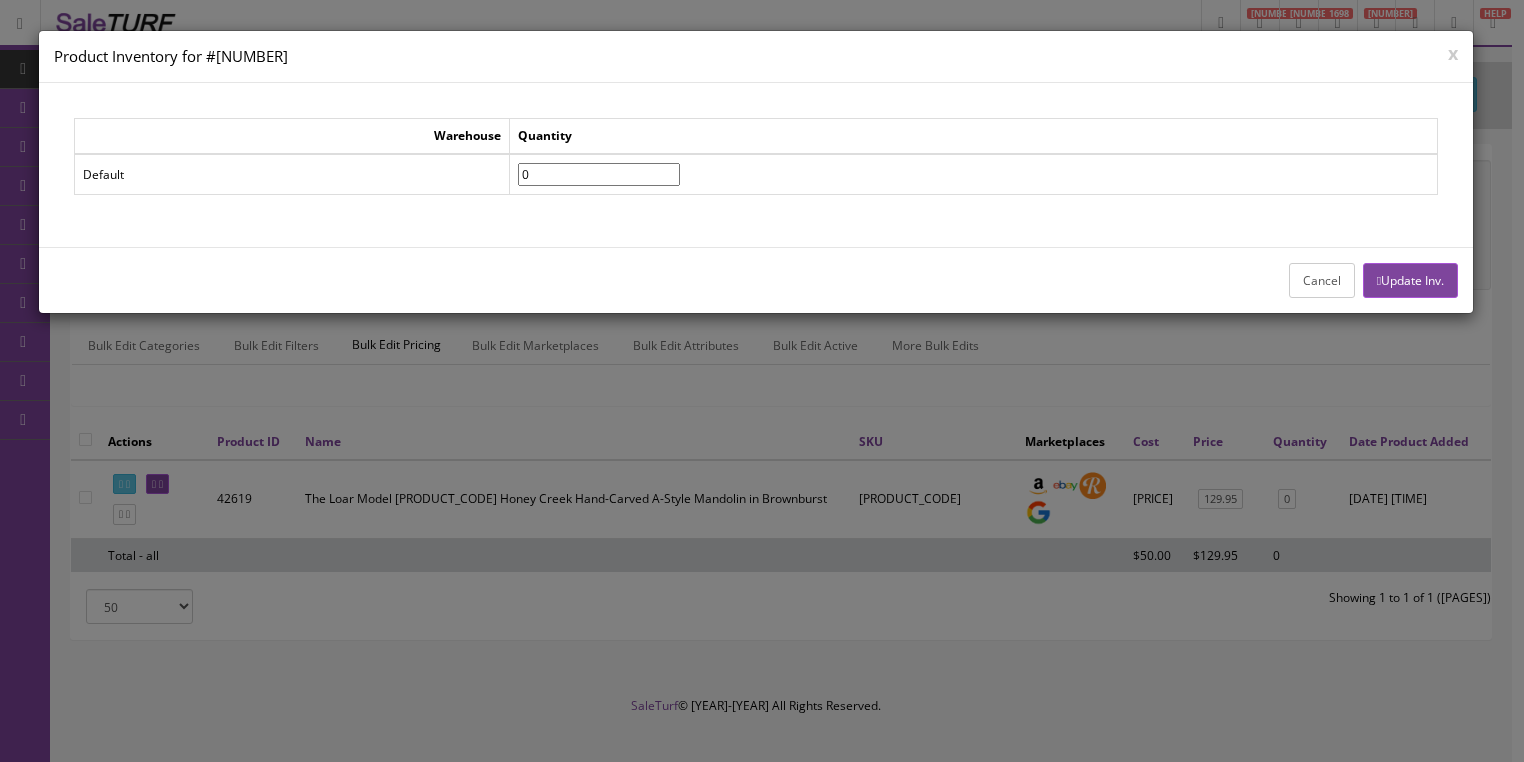 drag, startPoint x: 573, startPoint y: 181, endPoint x: 521, endPoint y: 180, distance: 52.009613 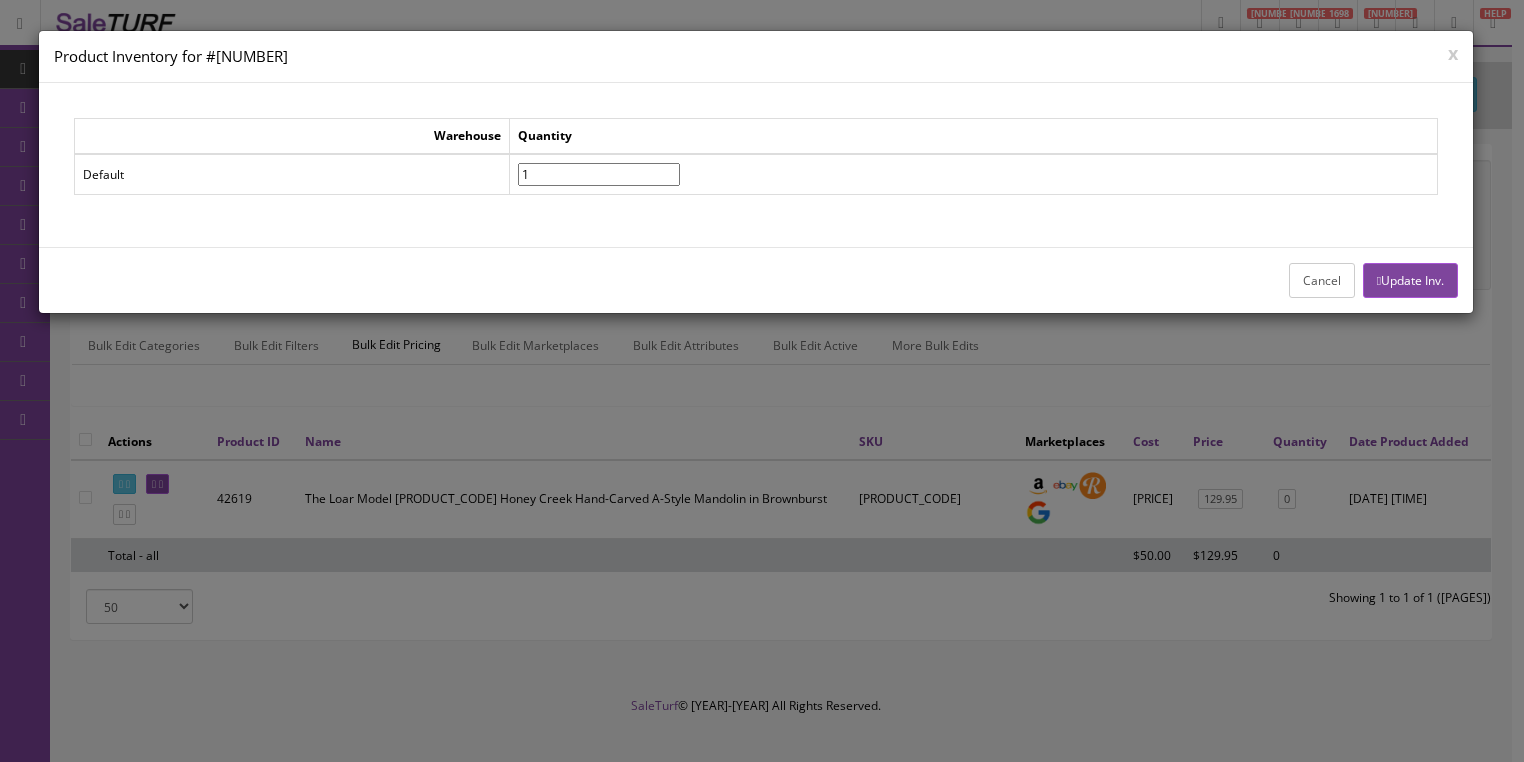 type on "1" 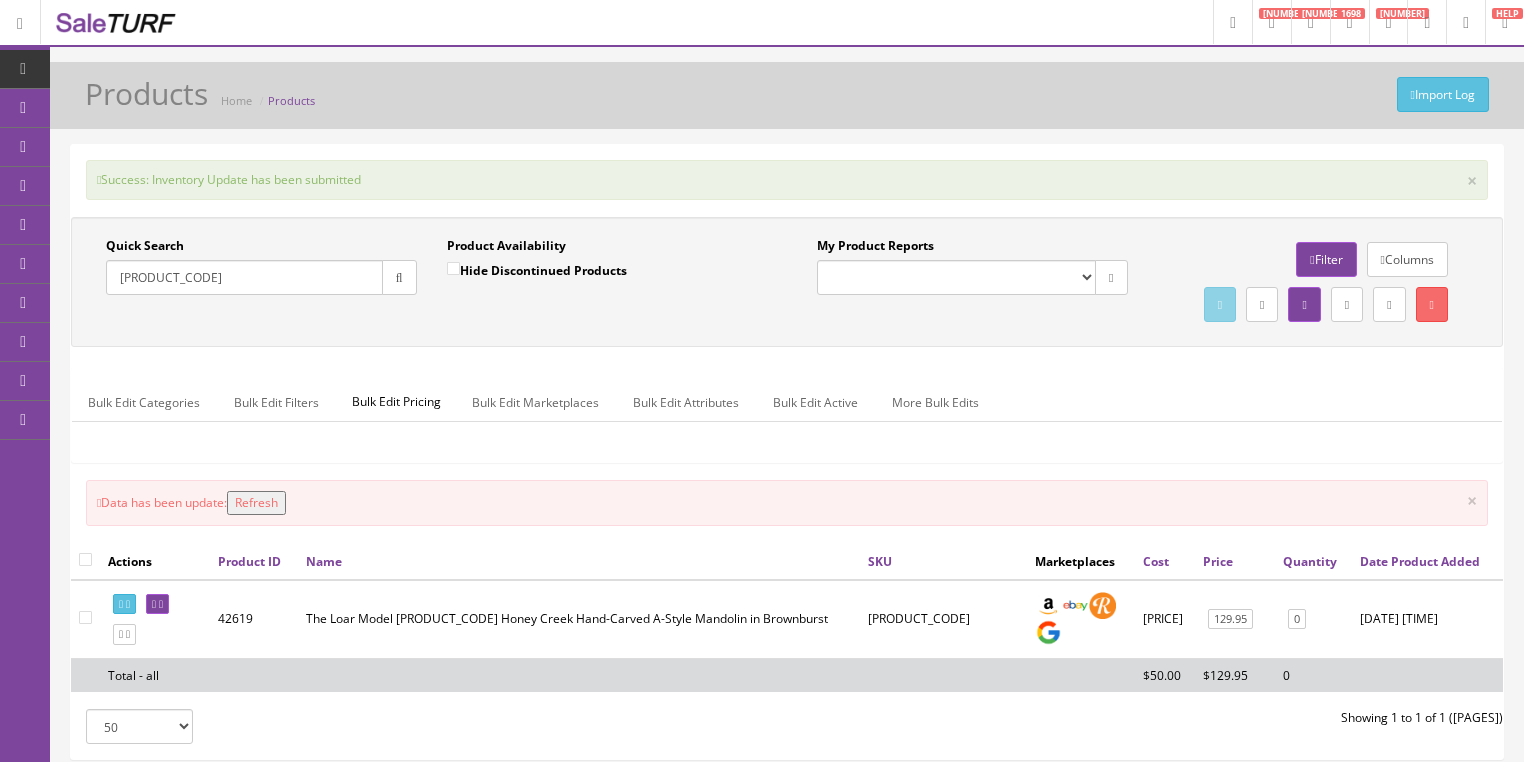 click on "Refresh" at bounding box center [256, 503] 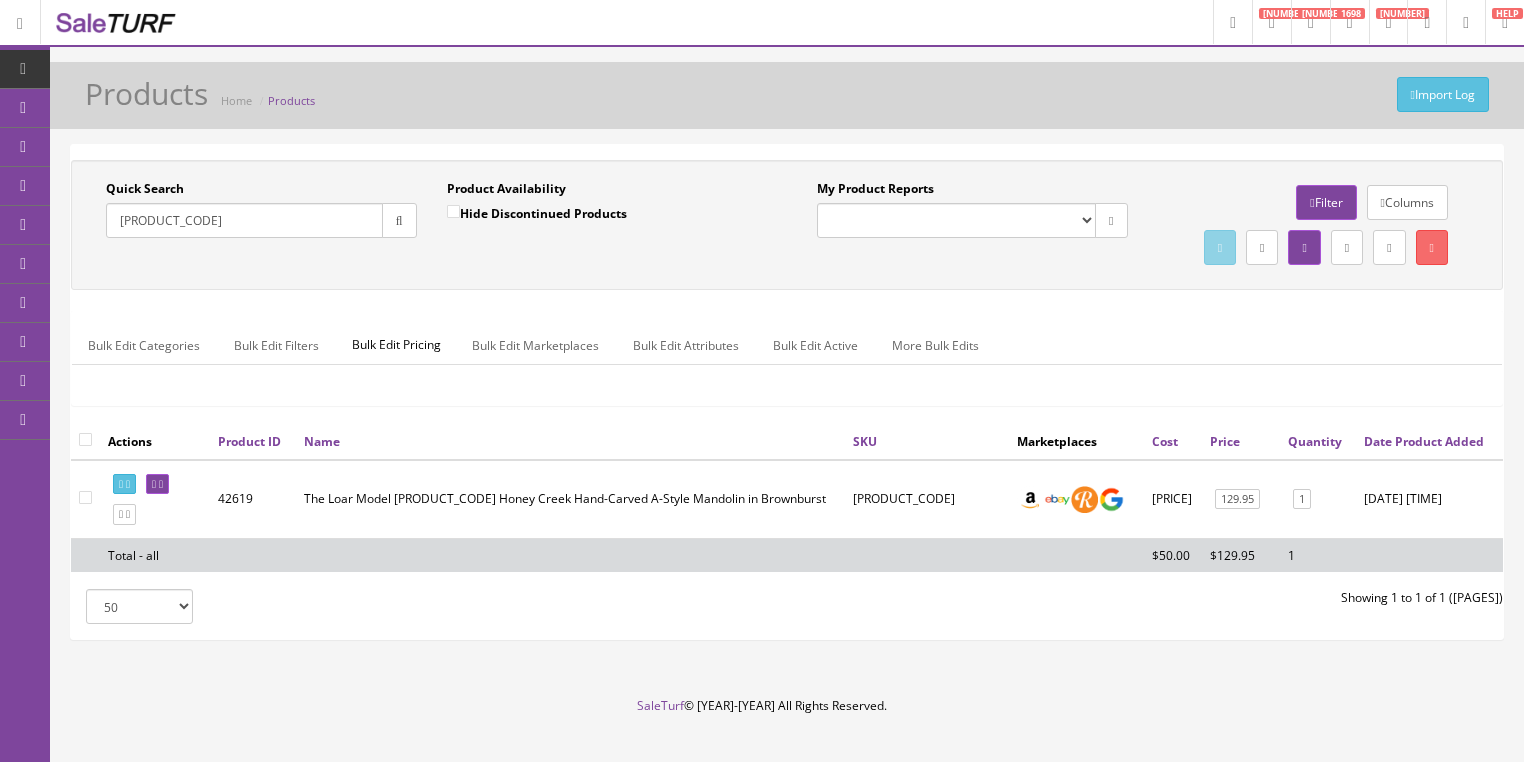 drag, startPoint x: 131, startPoint y: 224, endPoint x: 280, endPoint y: 232, distance: 149.21461 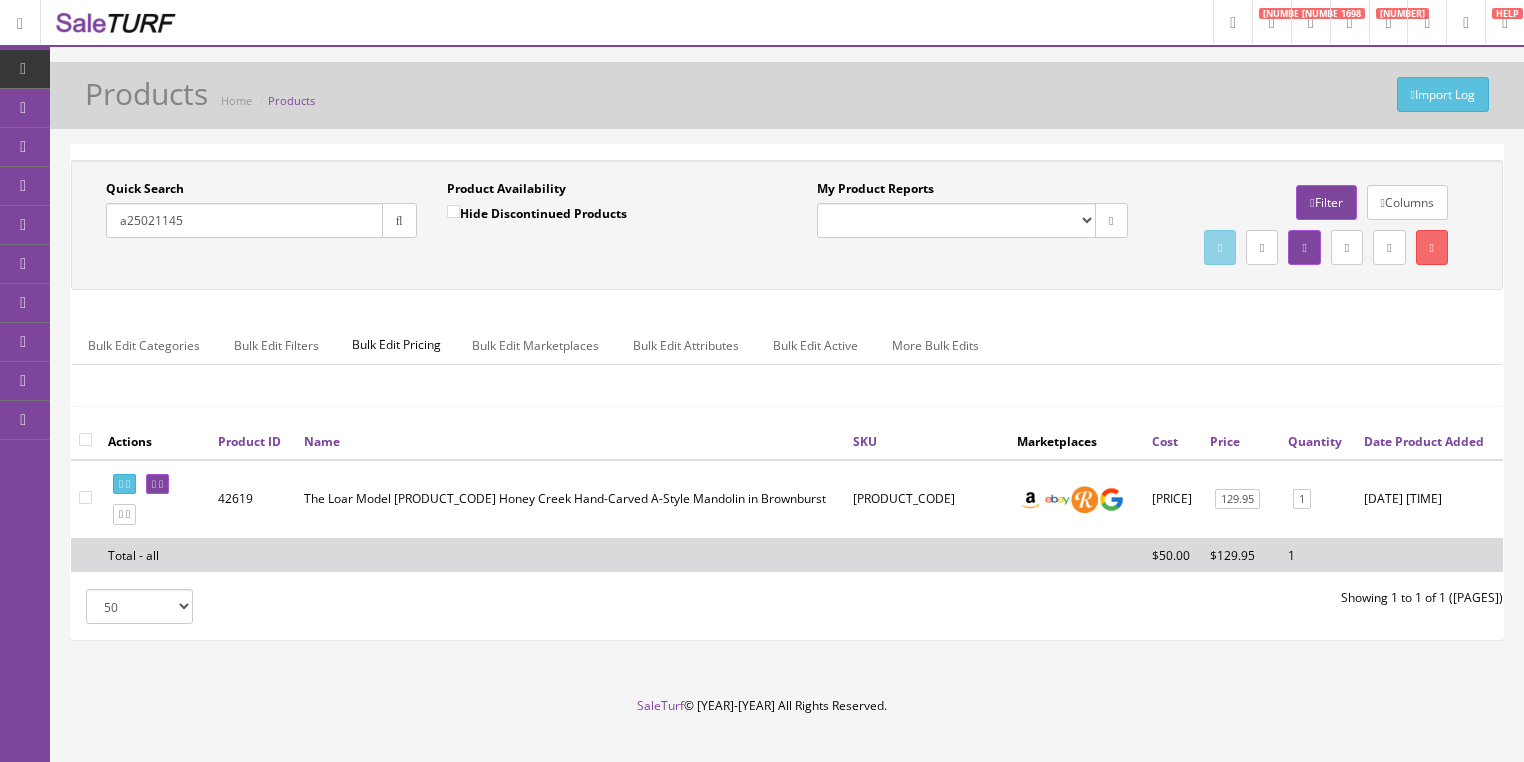 click at bounding box center (399, 220) 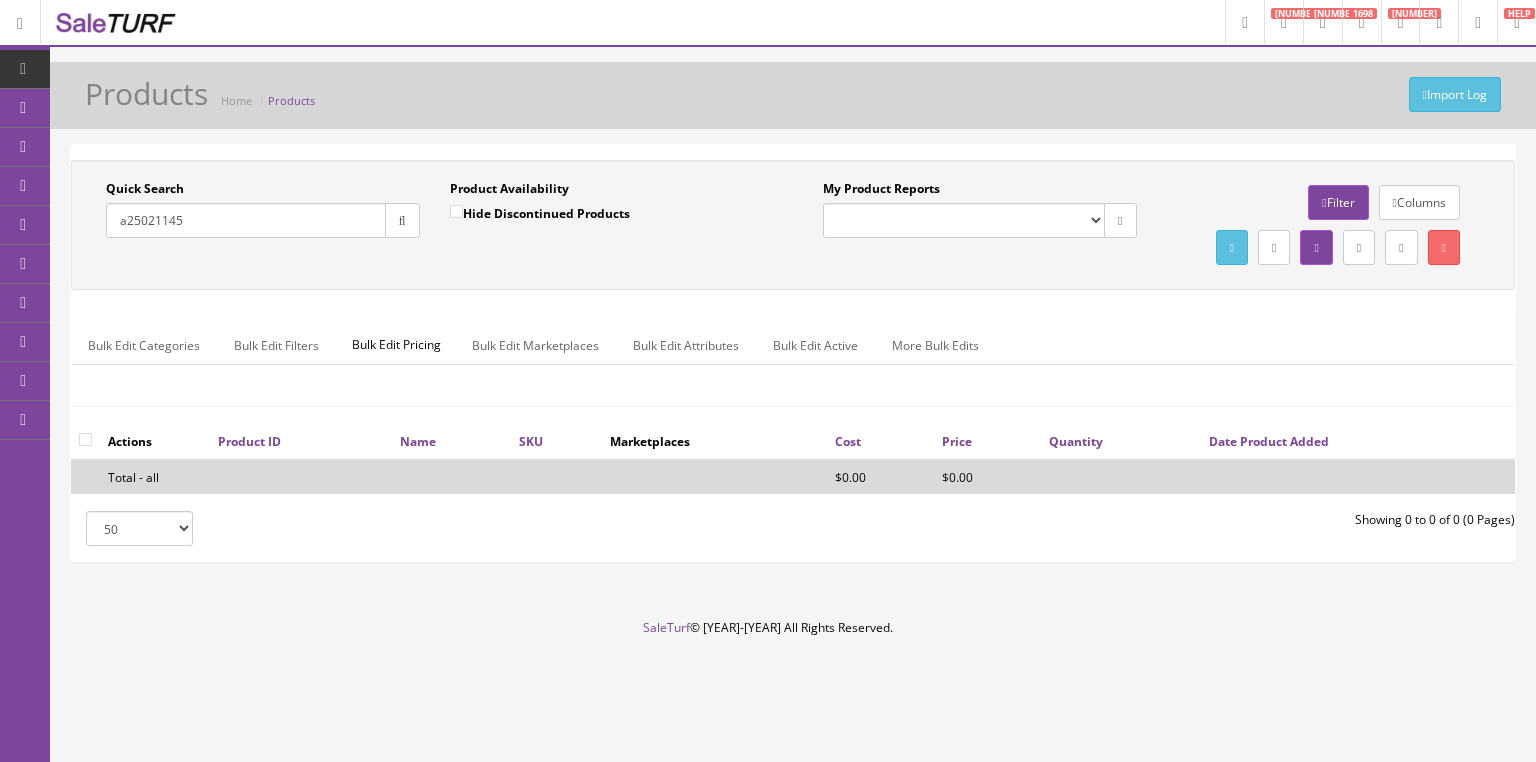 drag, startPoint x: 124, startPoint y: 219, endPoint x: 108, endPoint y: 224, distance: 16.763054 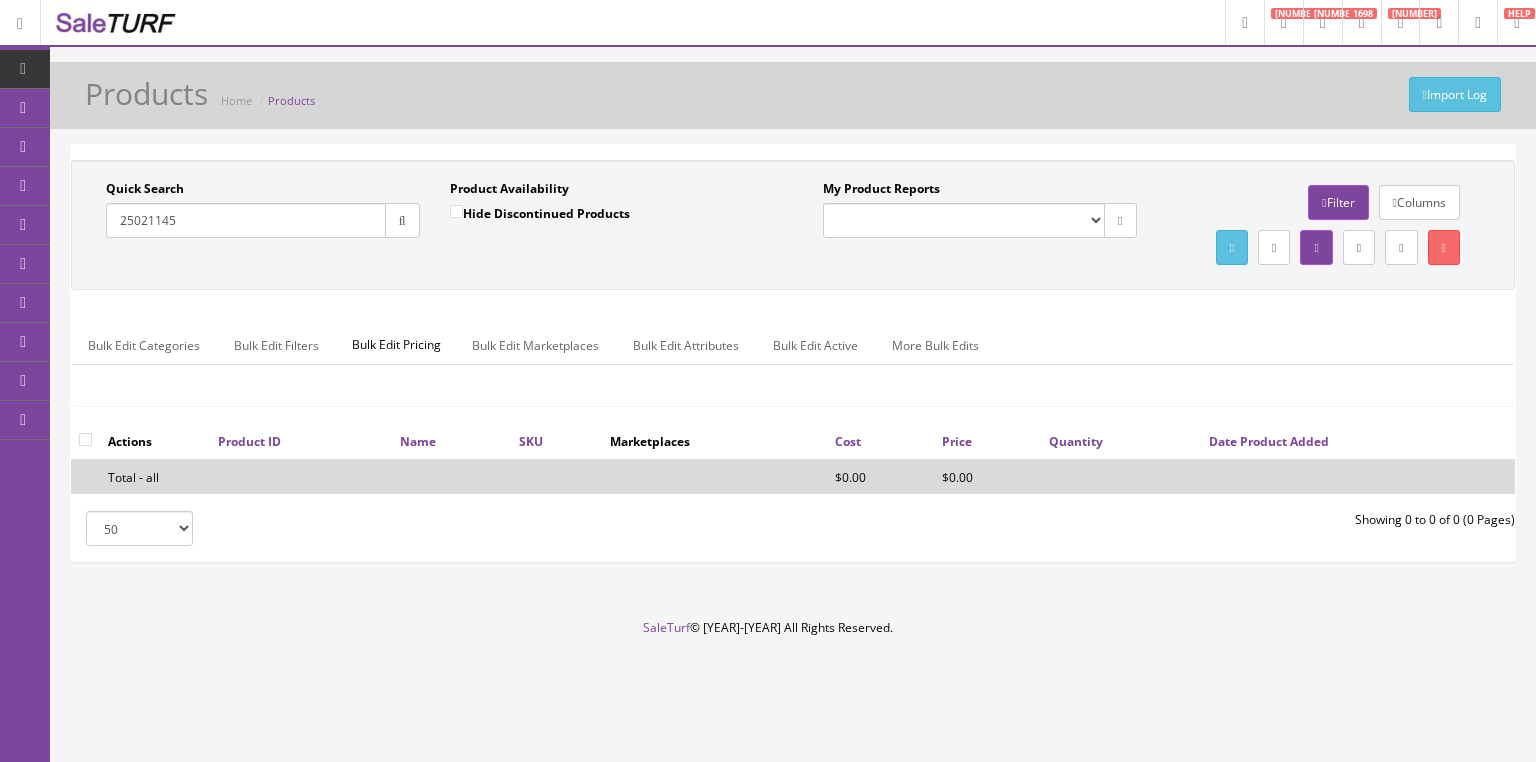 drag, startPoint x: 173, startPoint y: 220, endPoint x: 95, endPoint y: 225, distance: 78.160095 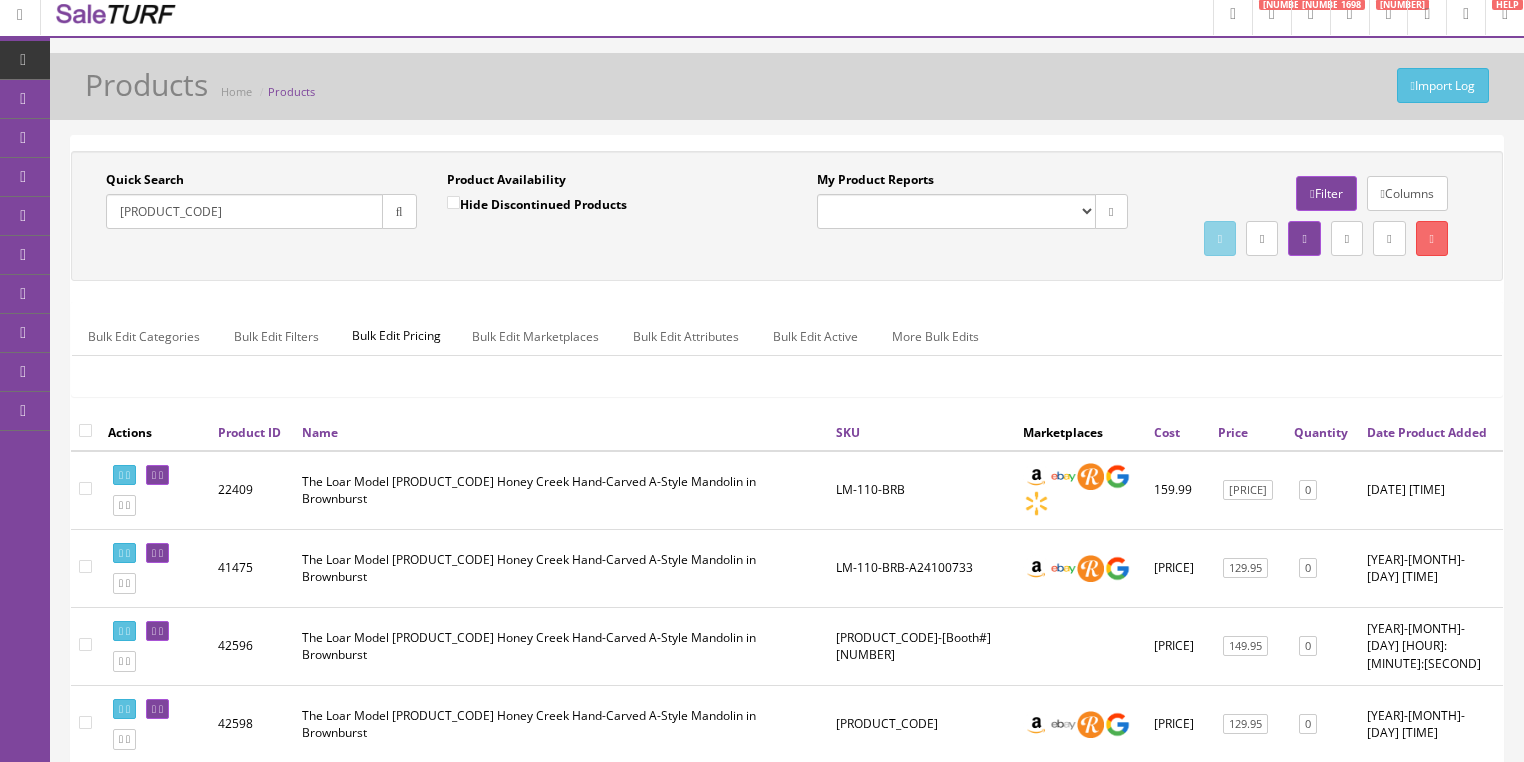 scroll, scrollTop: 0, scrollLeft: 0, axis: both 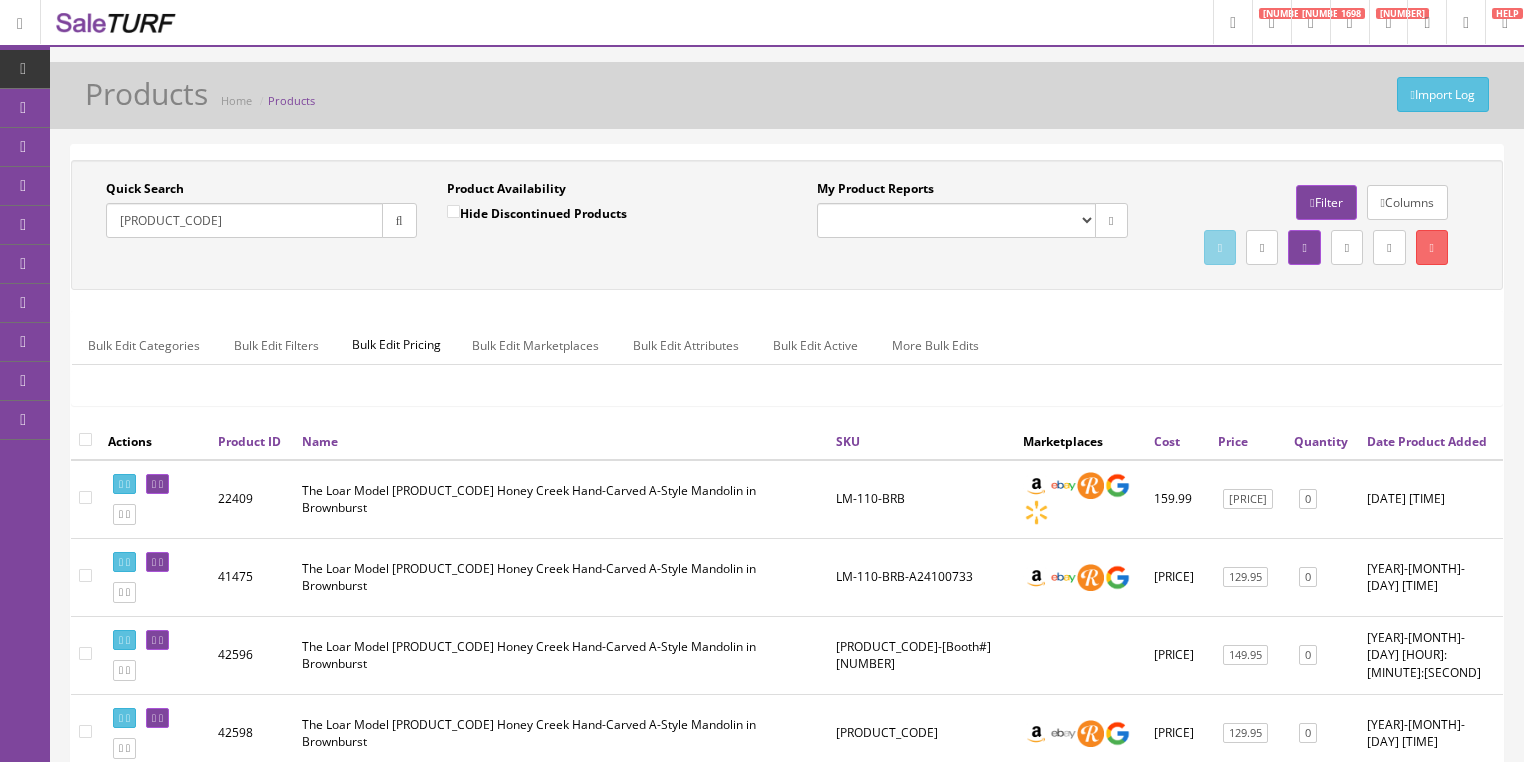drag, startPoint x: 215, startPoint y: 223, endPoint x: 108, endPoint y: 277, distance: 119.85408 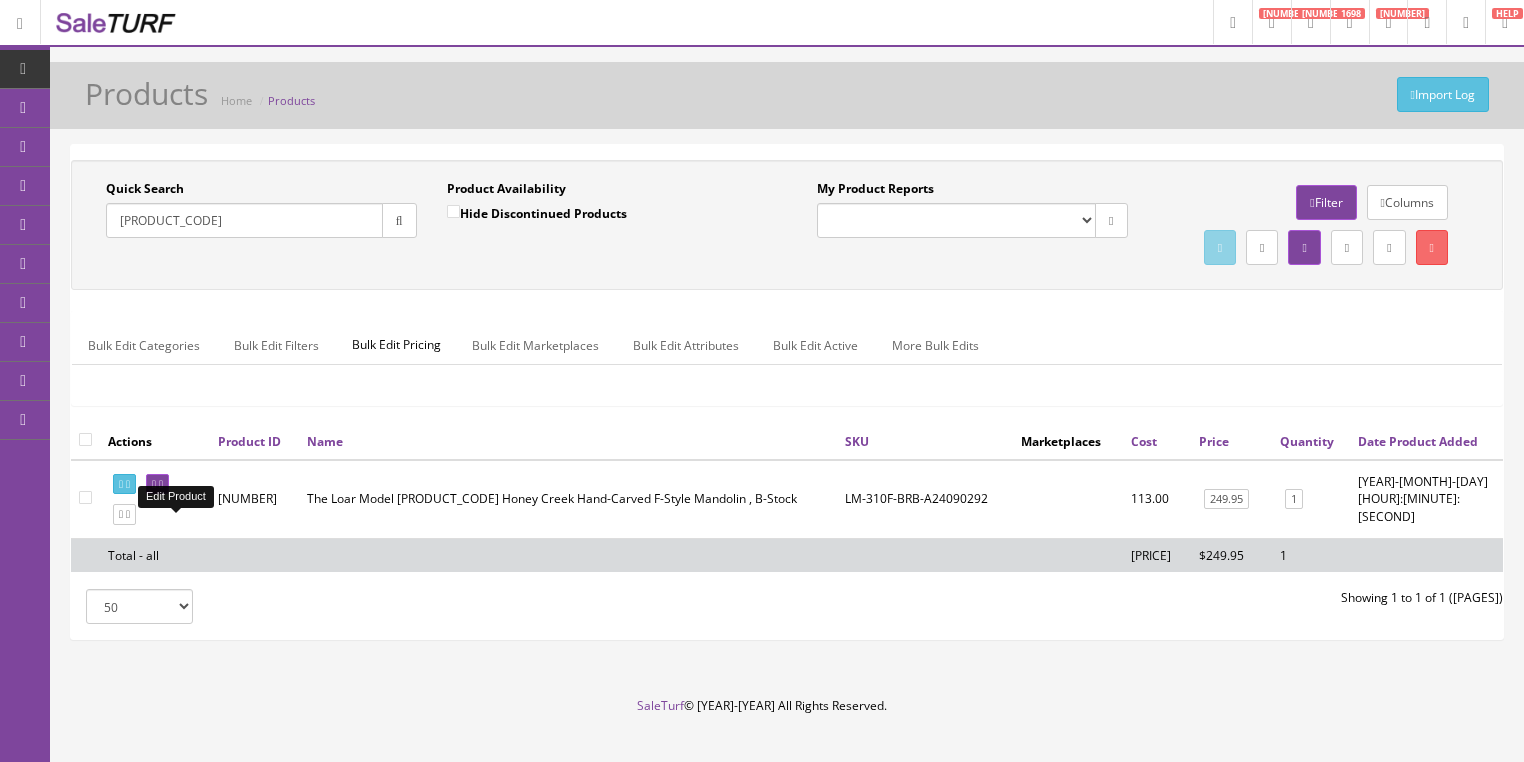 click at bounding box center [161, 484] 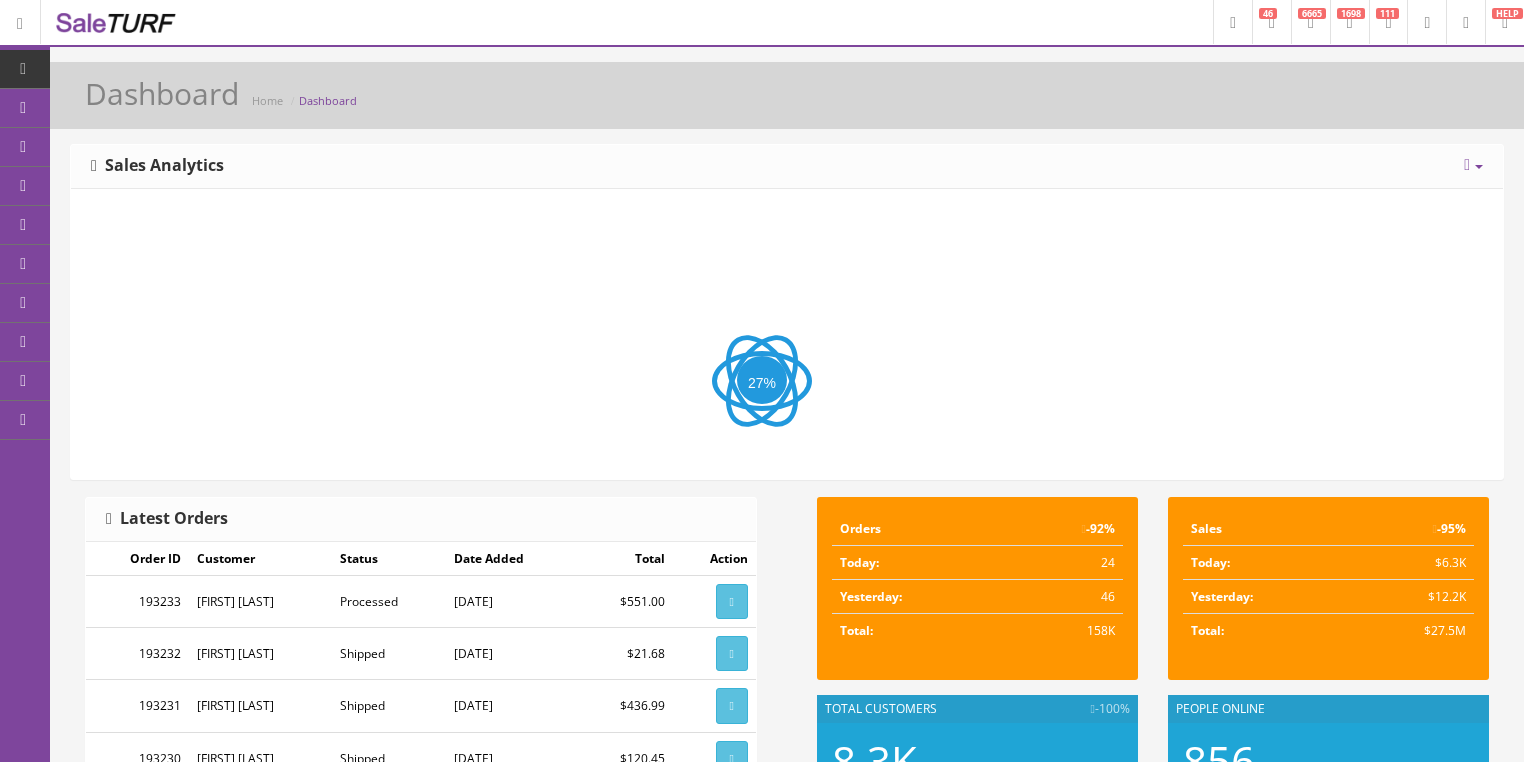 scroll, scrollTop: 0, scrollLeft: 0, axis: both 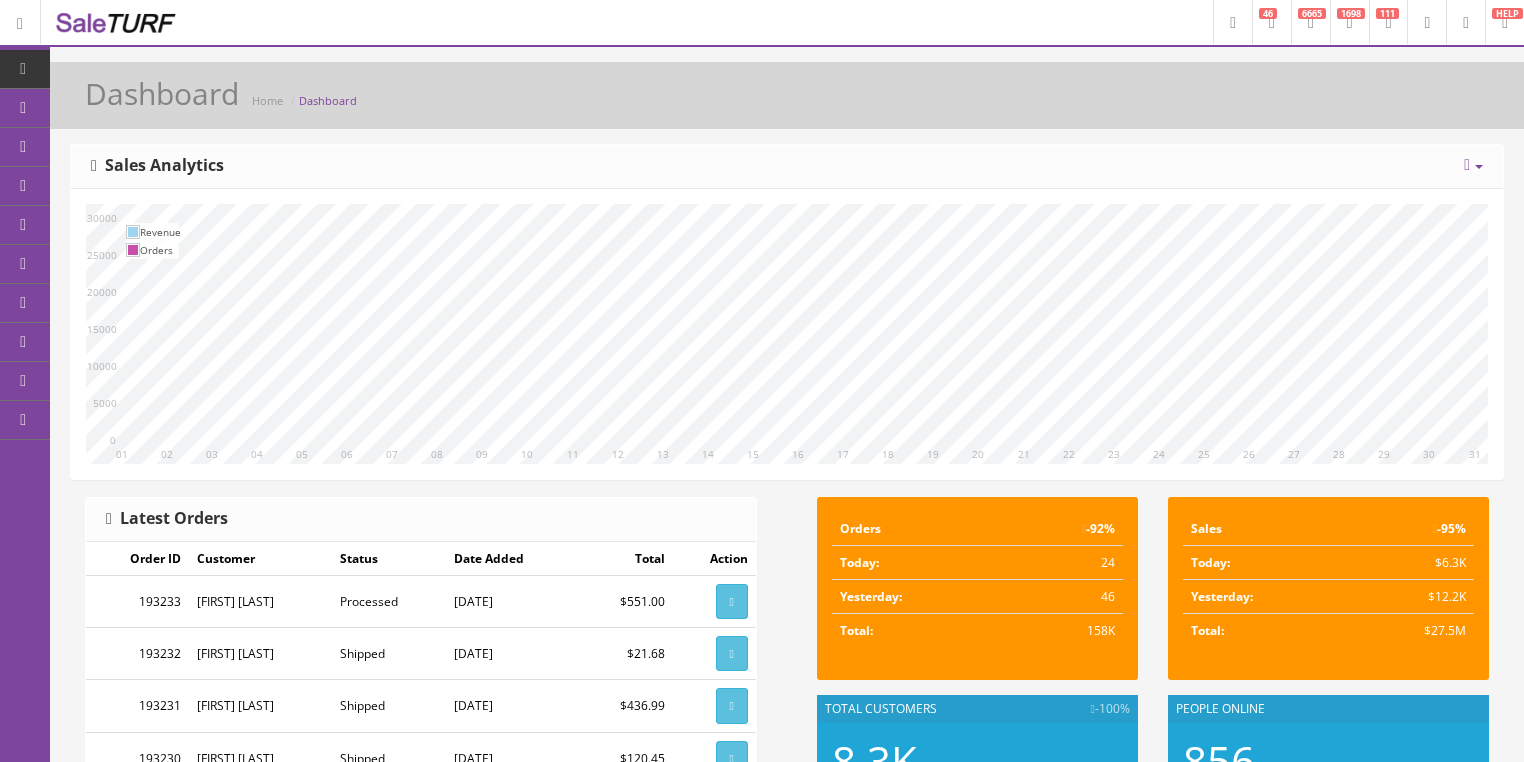 click at bounding box center (1473, 165) 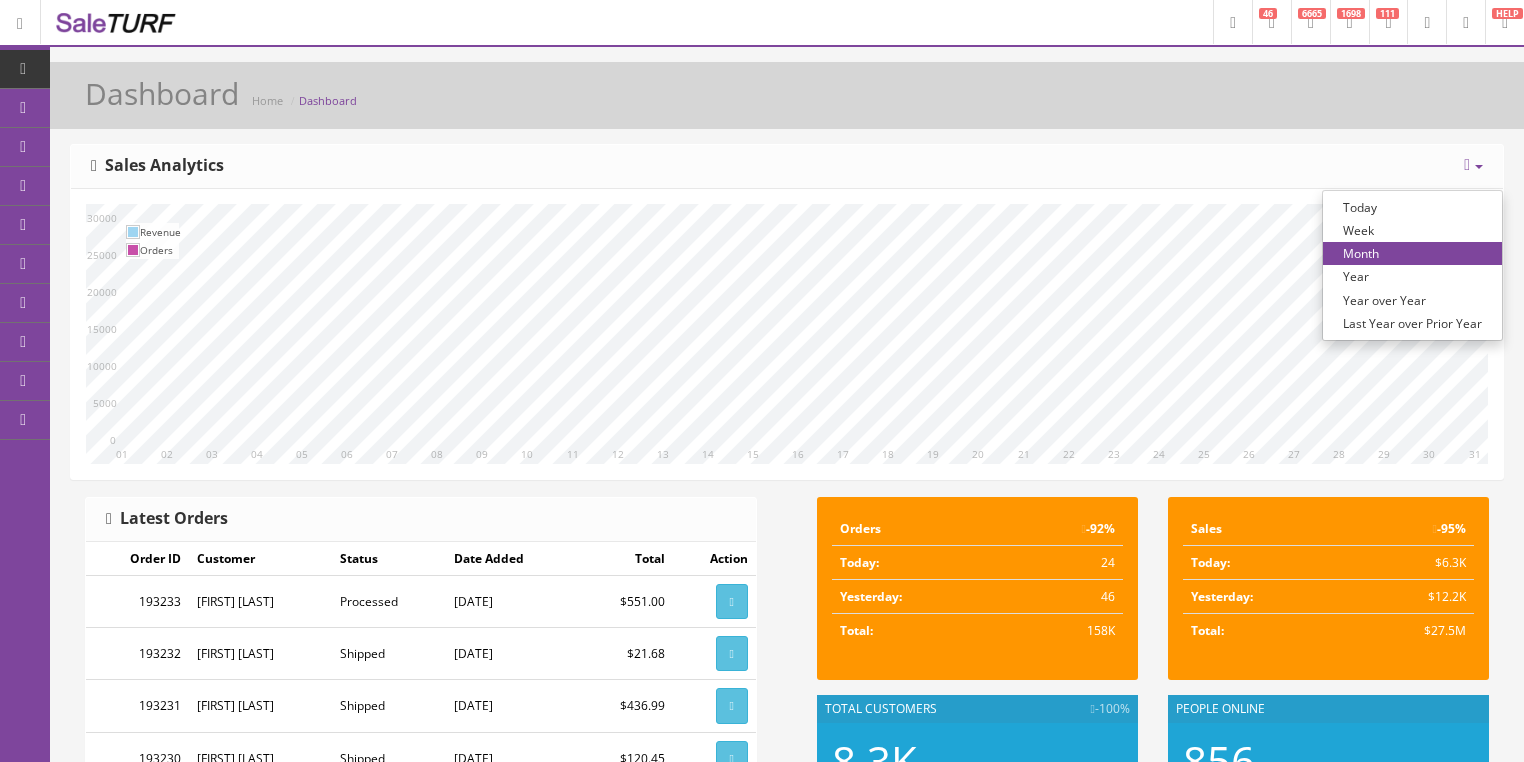 click on "Year over Year" at bounding box center [1412, 300] 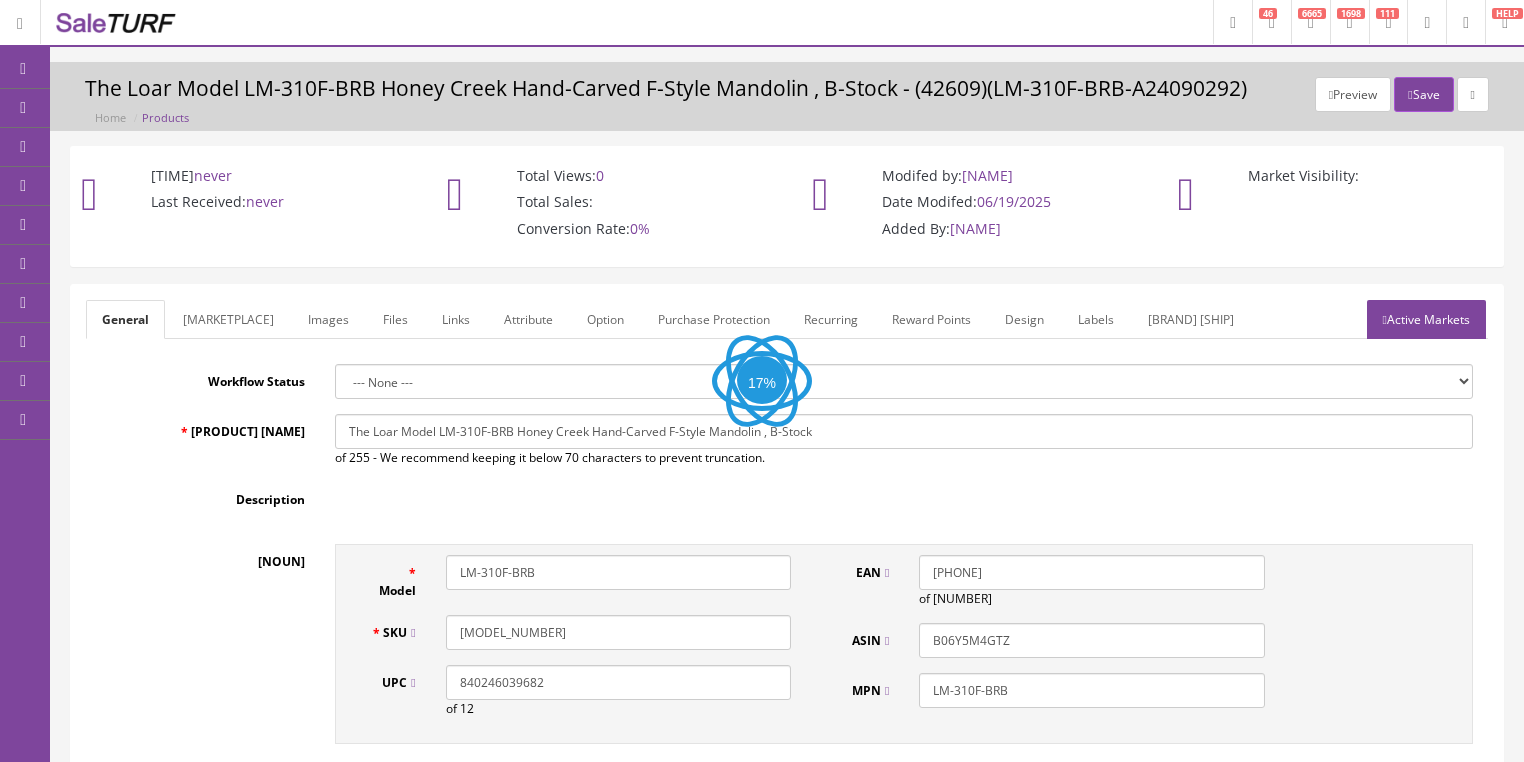 scroll, scrollTop: 0, scrollLeft: 0, axis: both 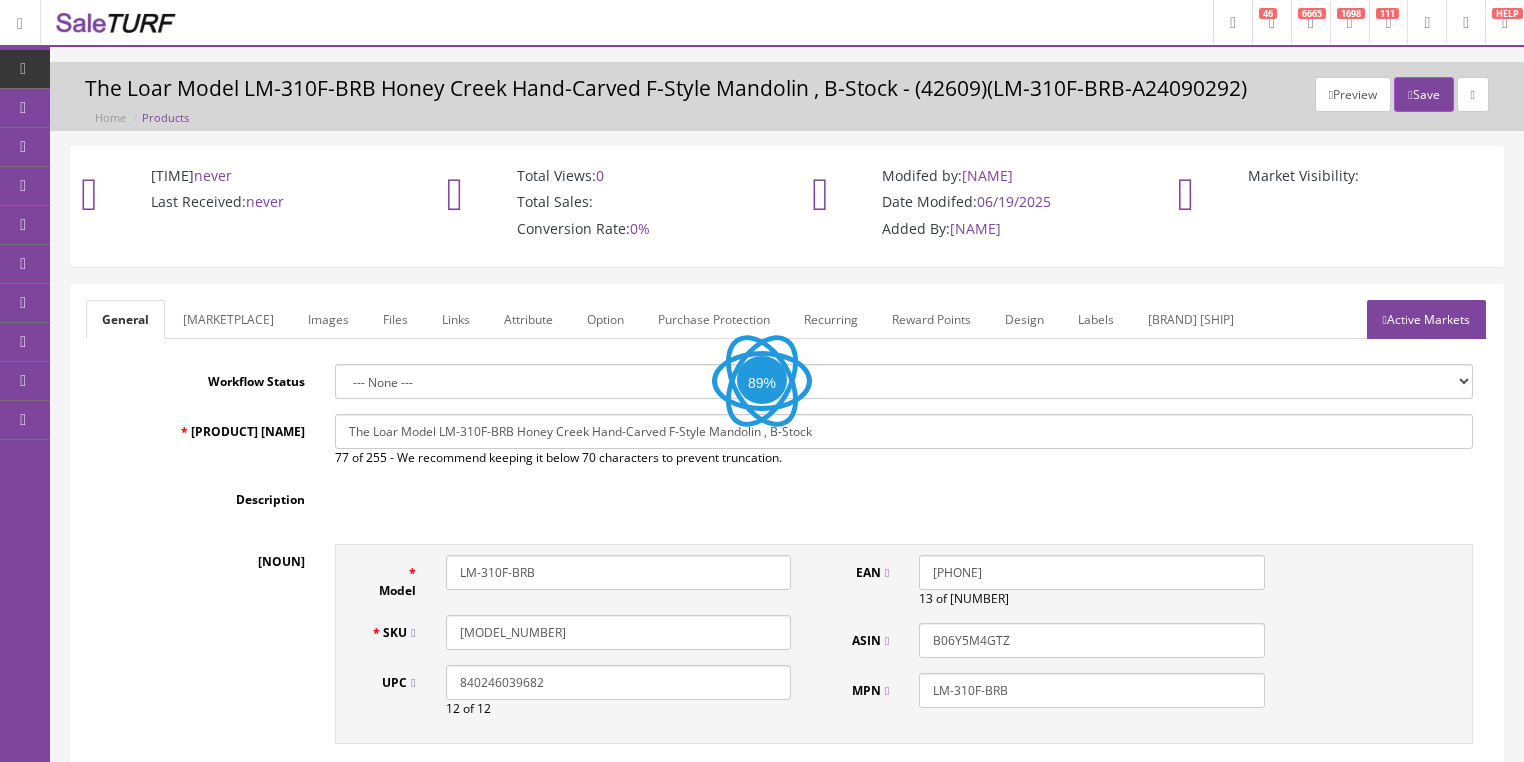 click on "Active Markets" at bounding box center (1426, 319) 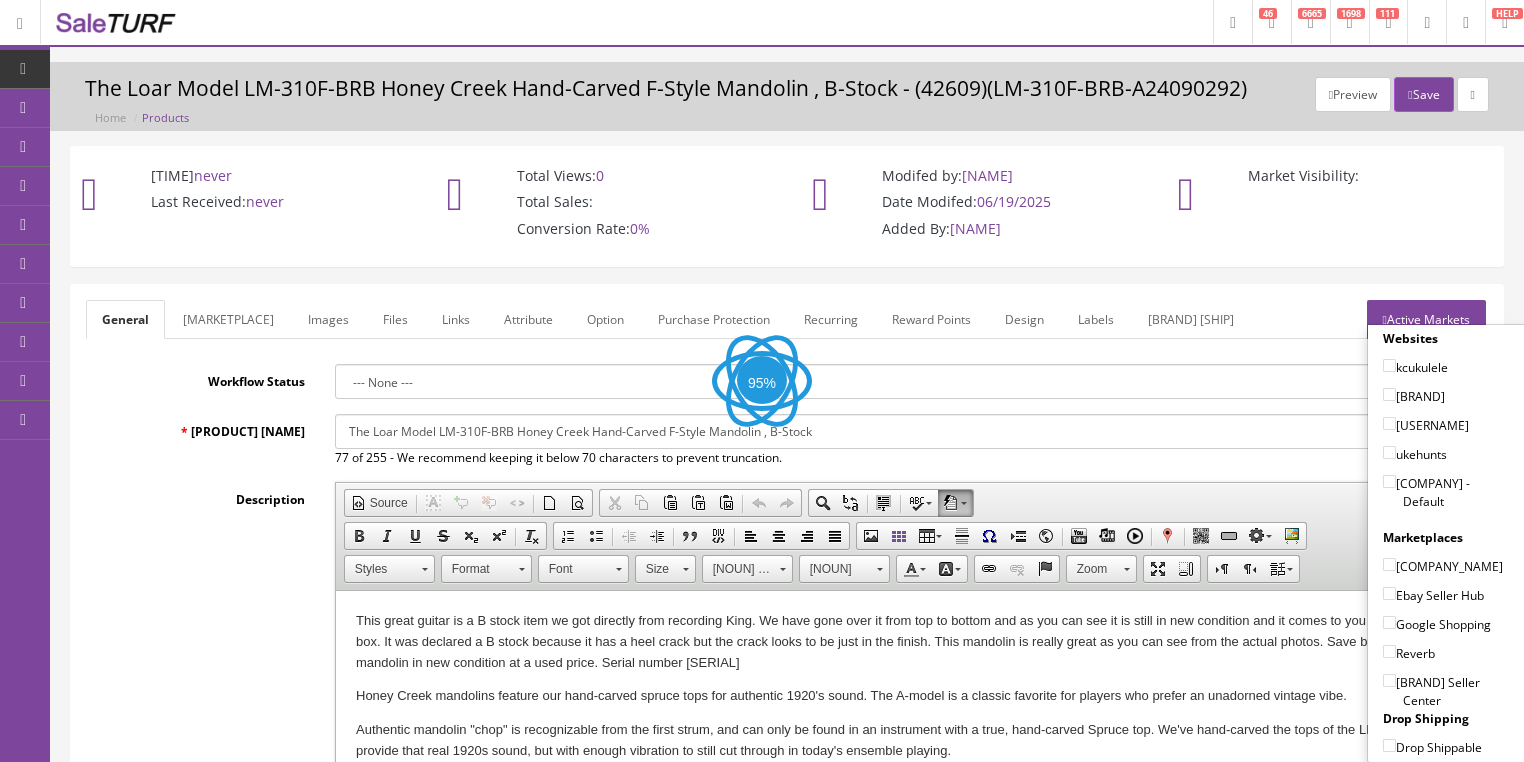 scroll, scrollTop: 0, scrollLeft: 0, axis: both 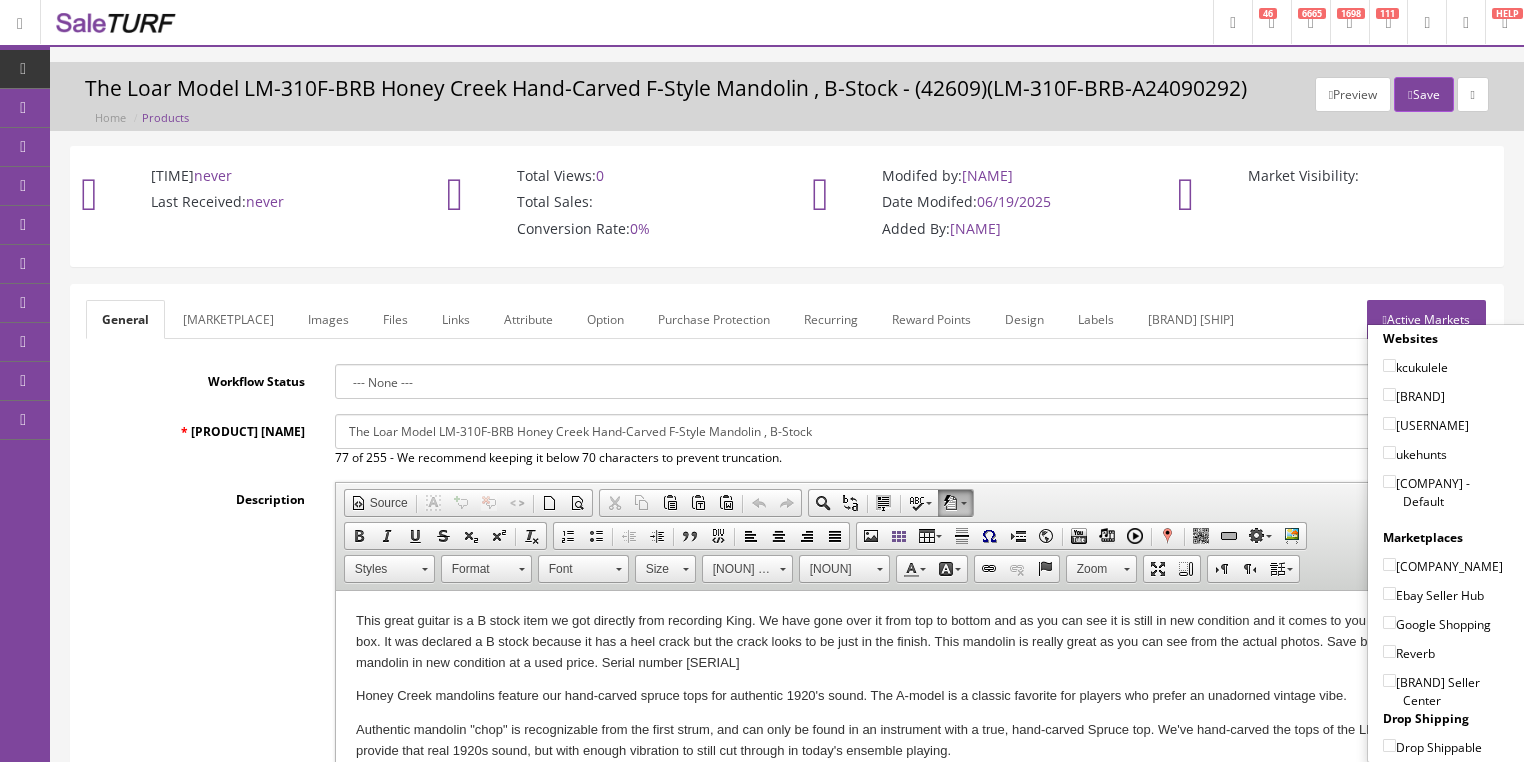 click on "[COMPANY] - Default" at bounding box center [1389, 365] 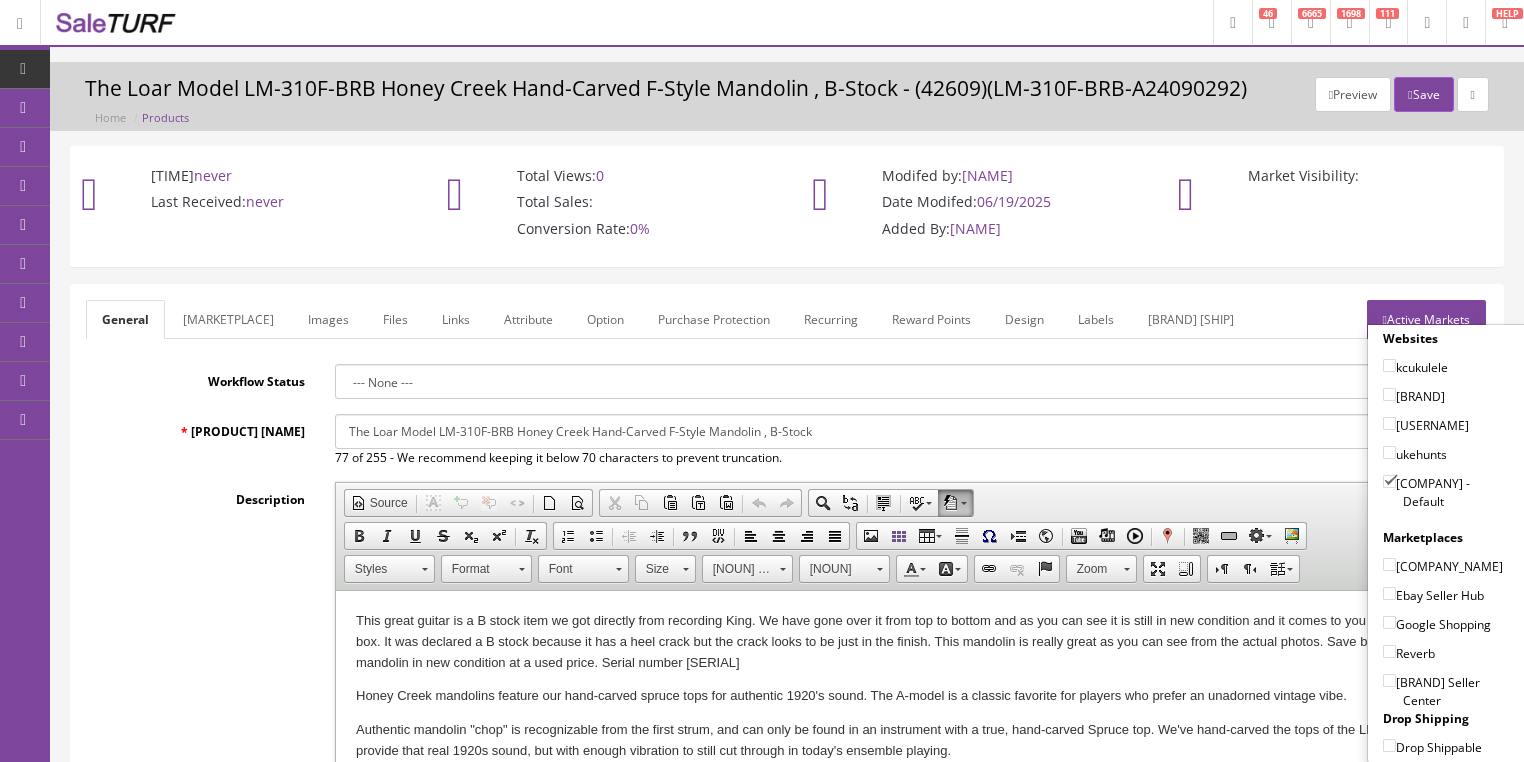 drag, startPoint x: 1377, startPoint y: 556, endPoint x: 1376, endPoint y: 587, distance: 31.016125 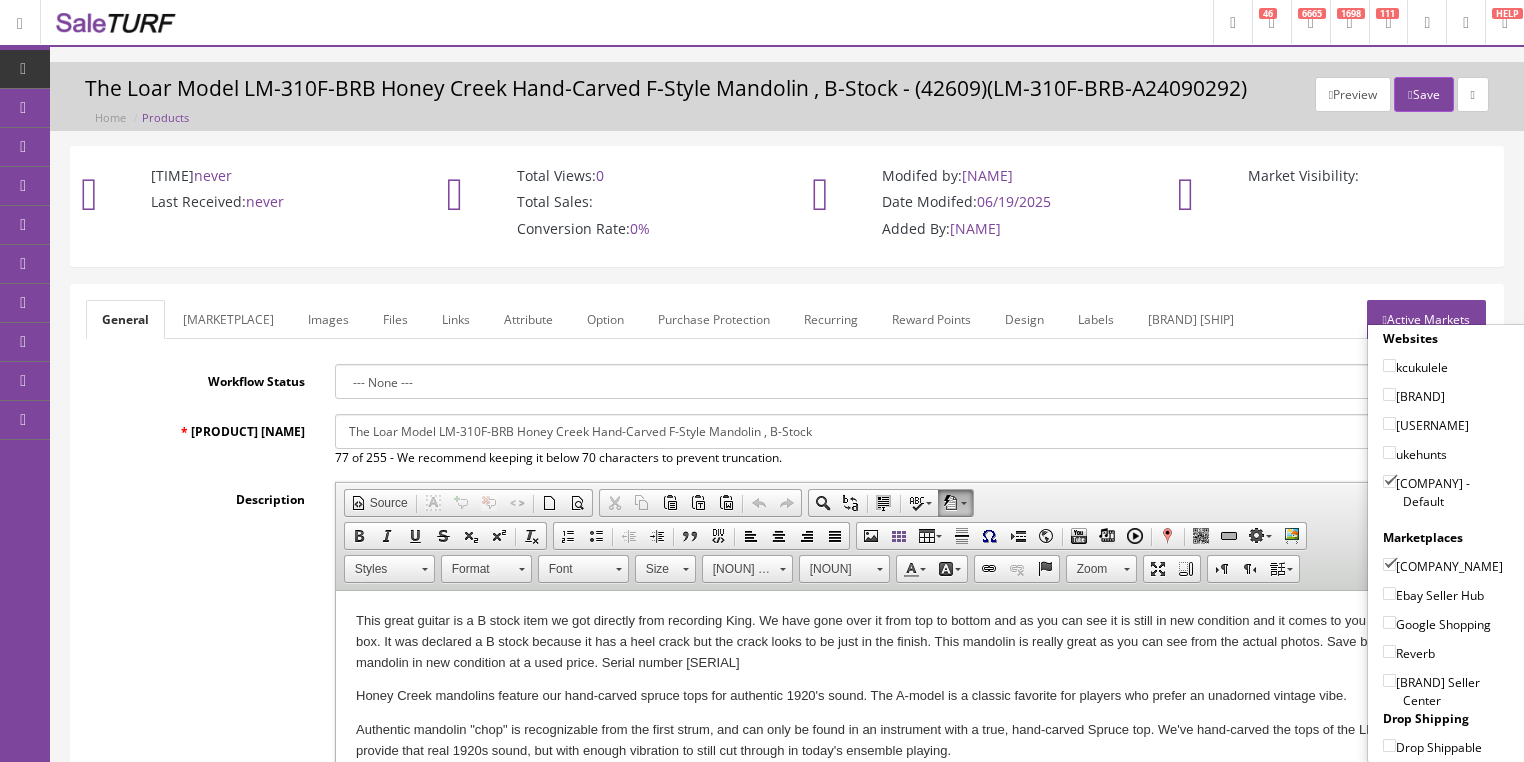 click on "Ebay Seller Hub" at bounding box center (1389, 593) 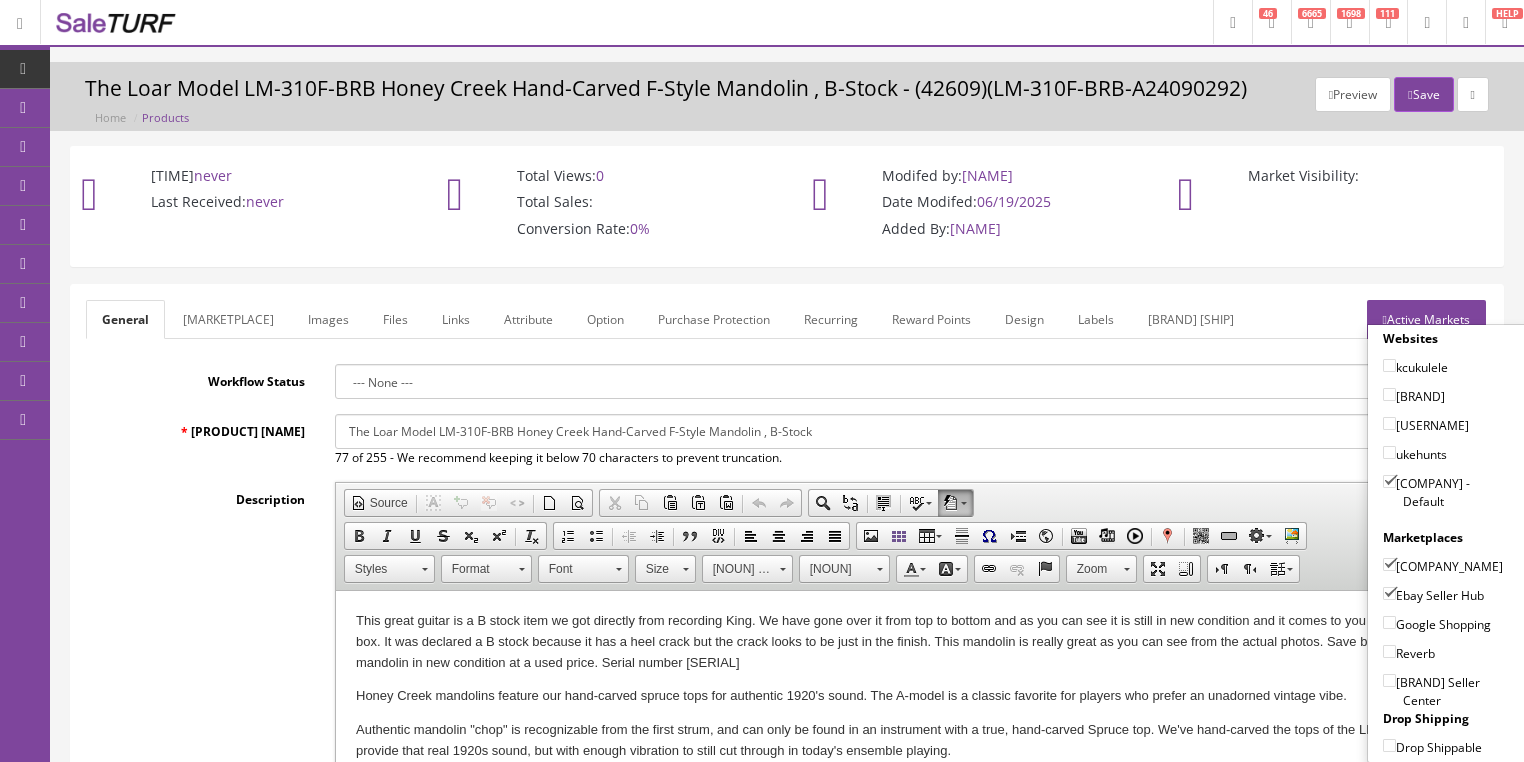 drag, startPoint x: 1378, startPoint y: 628, endPoint x: 1377, endPoint y: 640, distance: 12.0415945 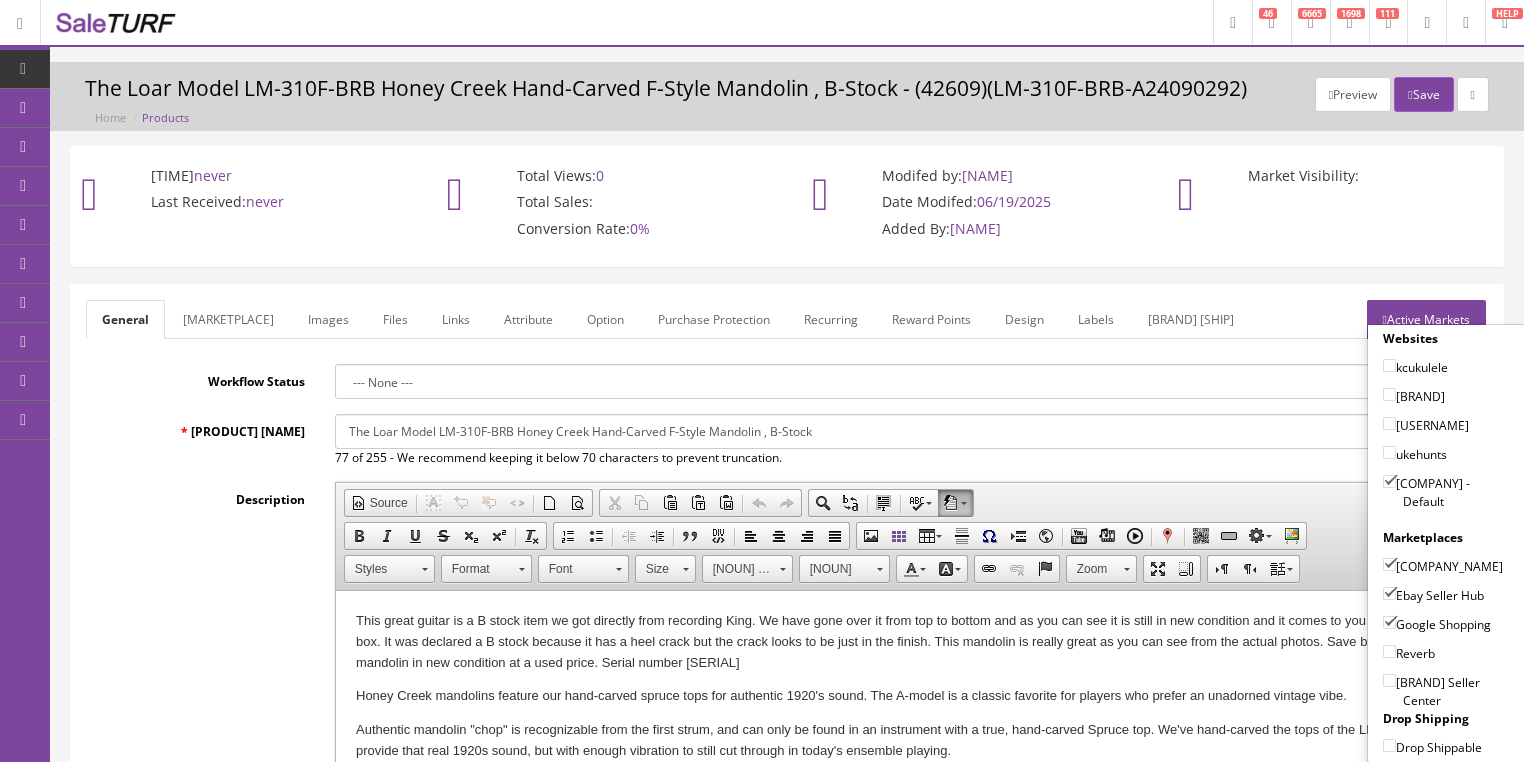 click on "Reverb" at bounding box center [1389, 651] 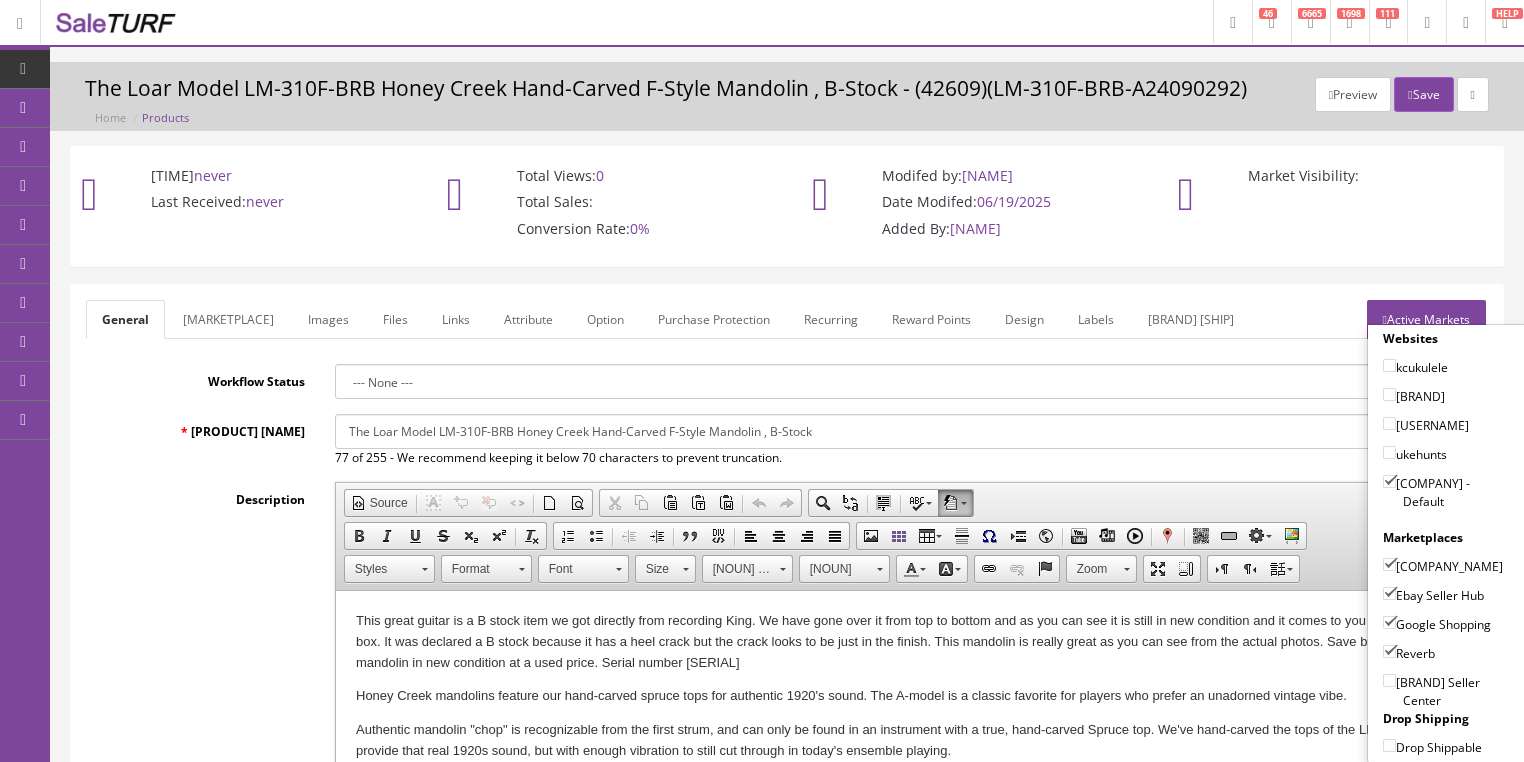 click on "Active Markets" at bounding box center [1426, 319] 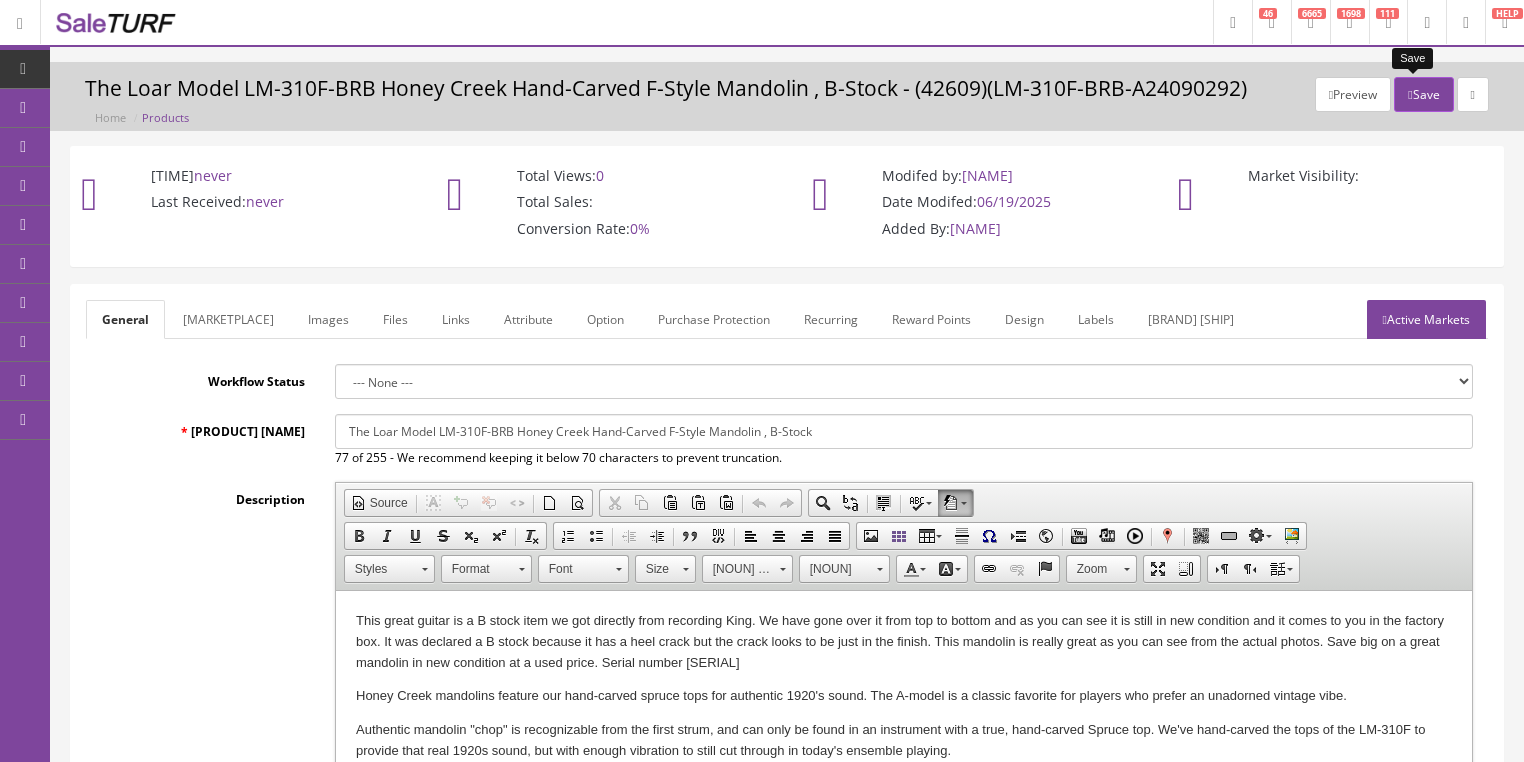 click on "Save" at bounding box center (1423, 94) 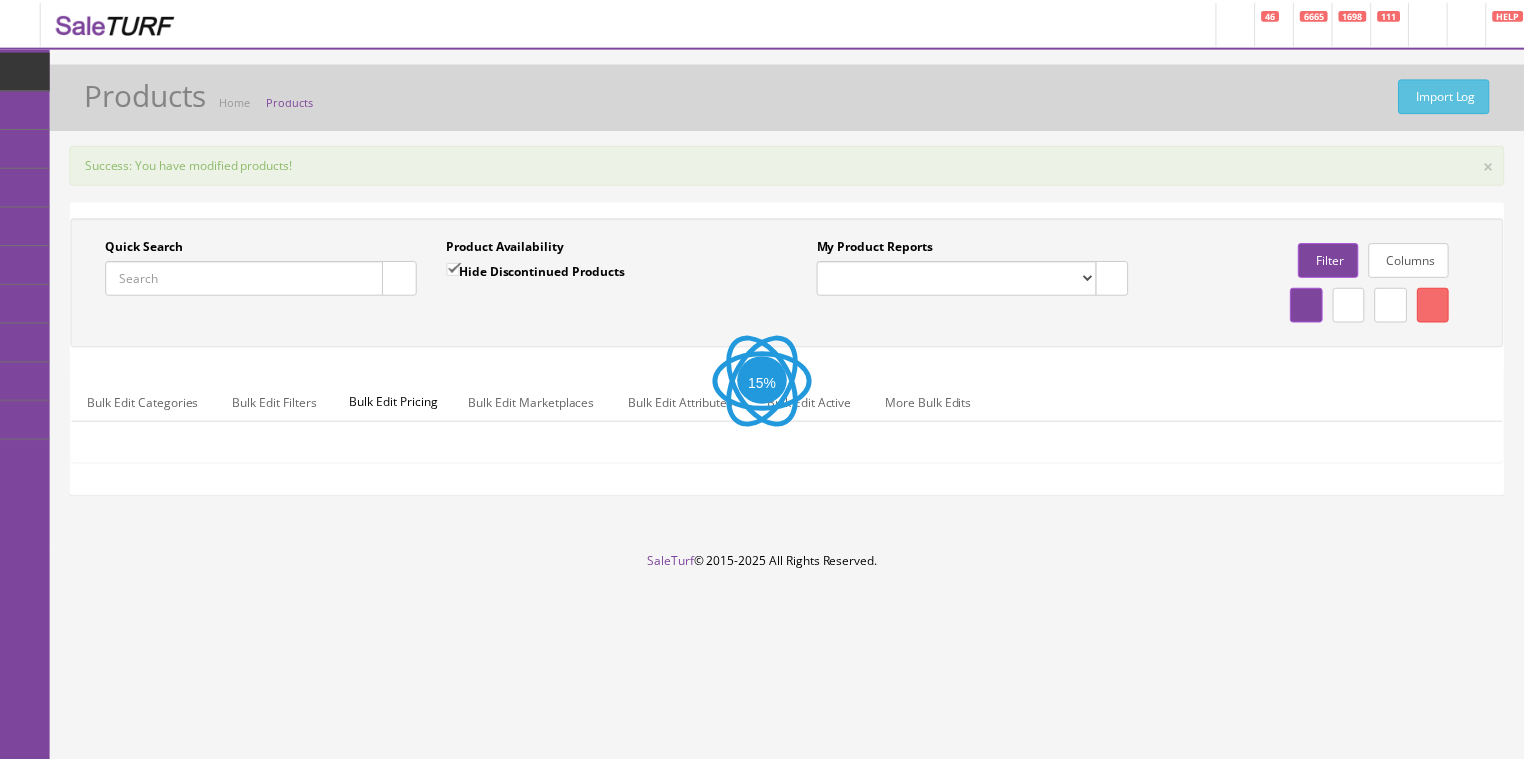 scroll, scrollTop: 0, scrollLeft: 0, axis: both 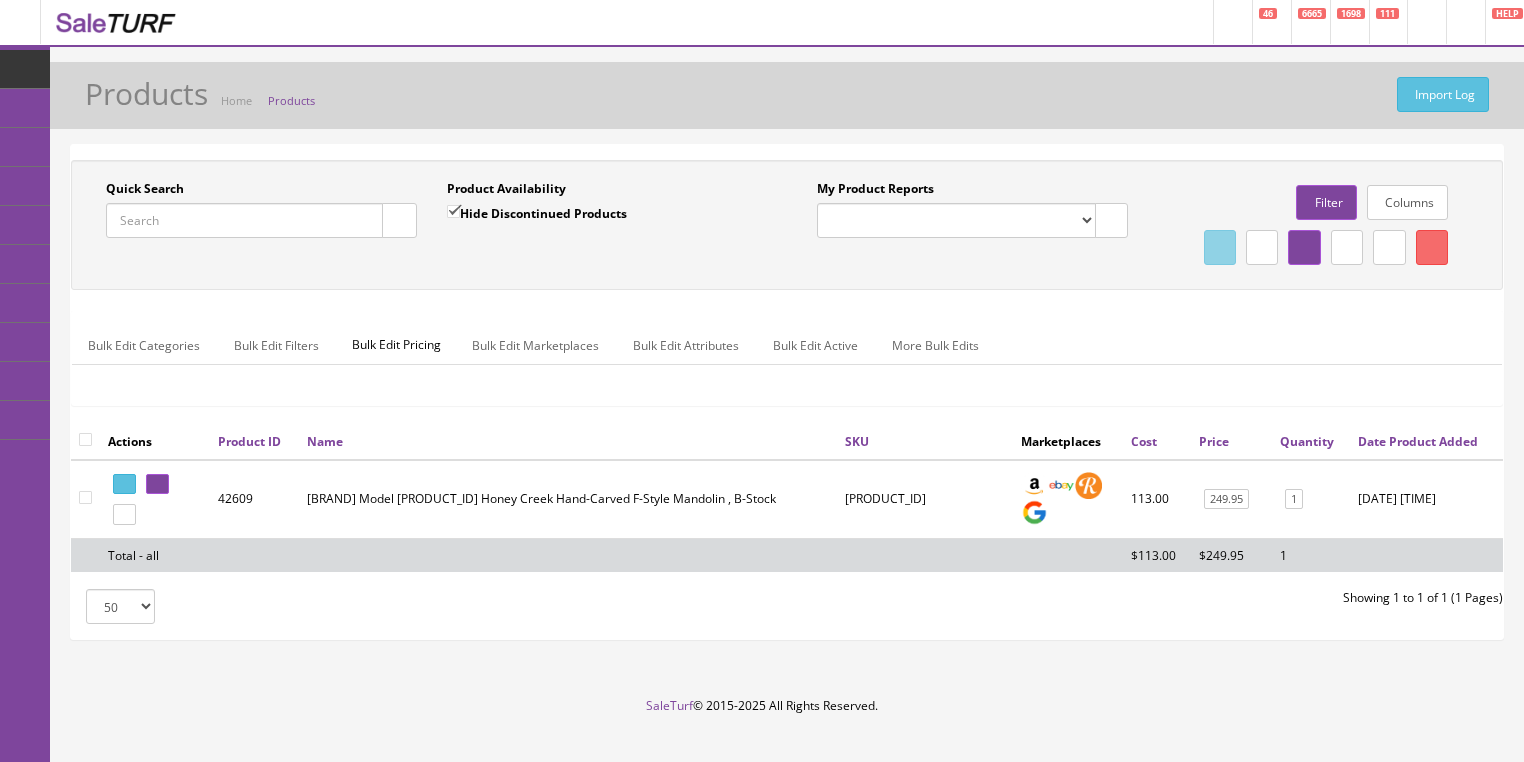 click on "Quick Search
Date From
Product Availability
Hide Discontinued Products
Date To
My Product Reports
Market Errors (InStock)
Summer of Sound Sale
Columns
Filter
Download report as
CSV File
x" at bounding box center (787, 392) 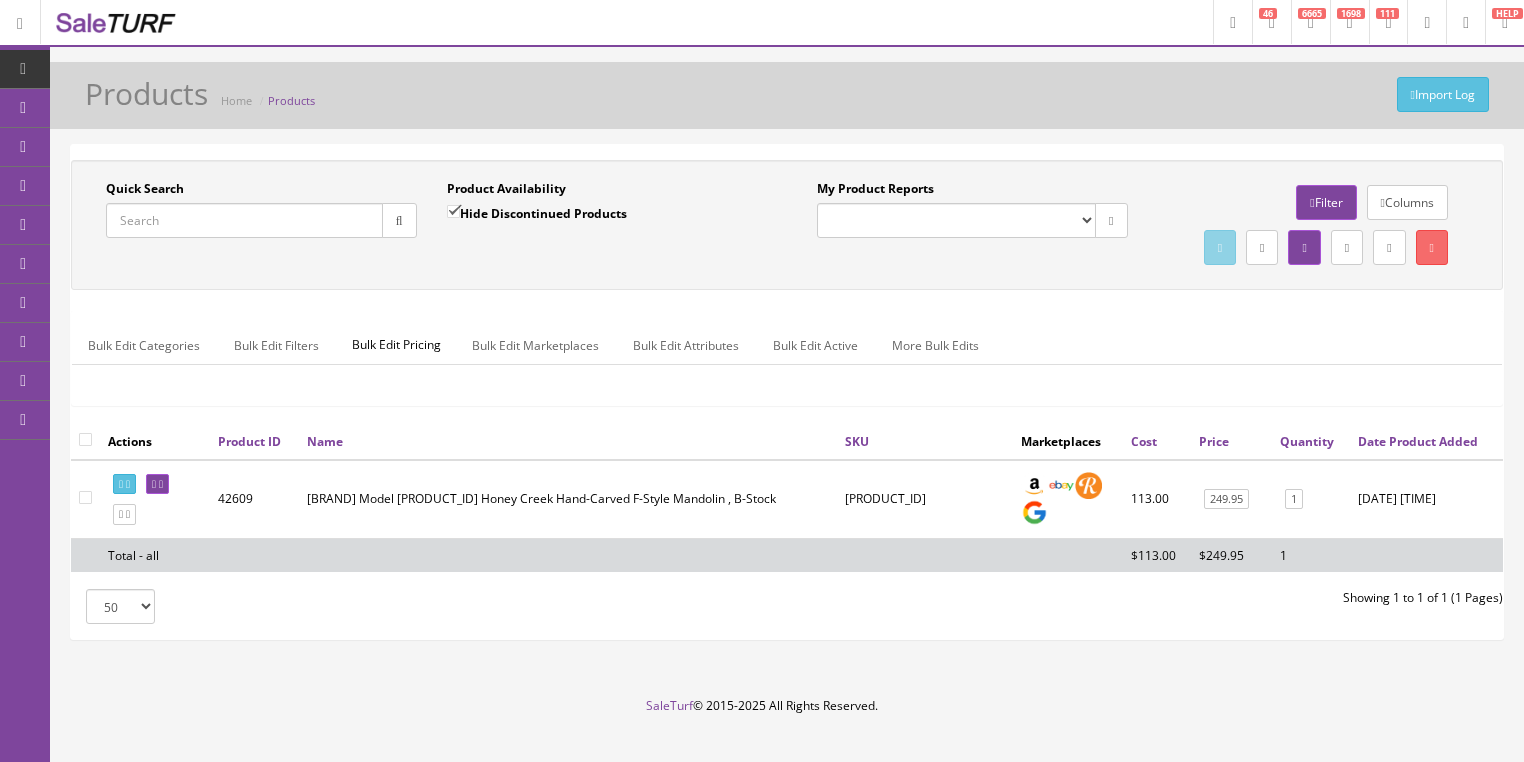 click on "Quick Search" at bounding box center [244, 220] 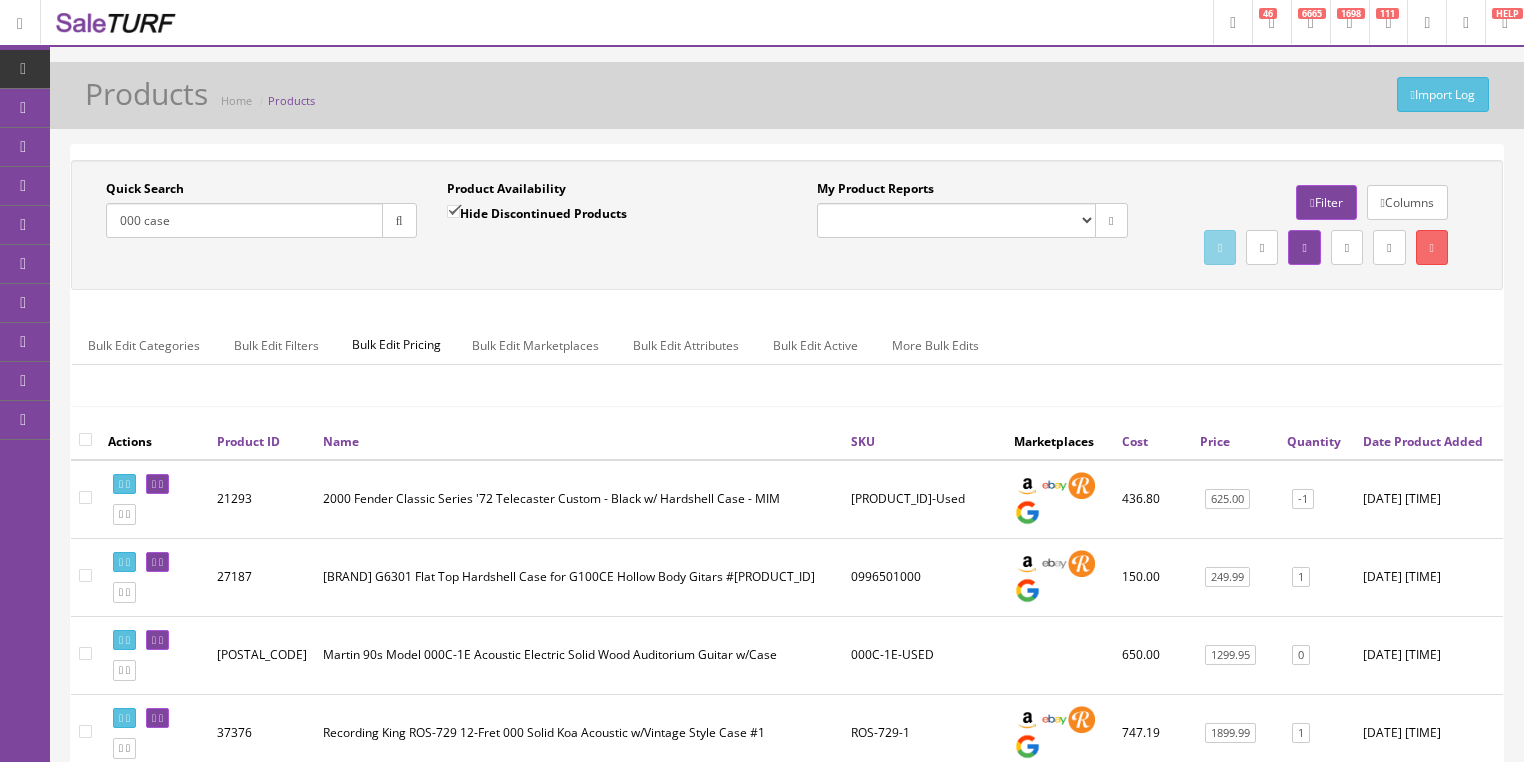 type on "000 case" 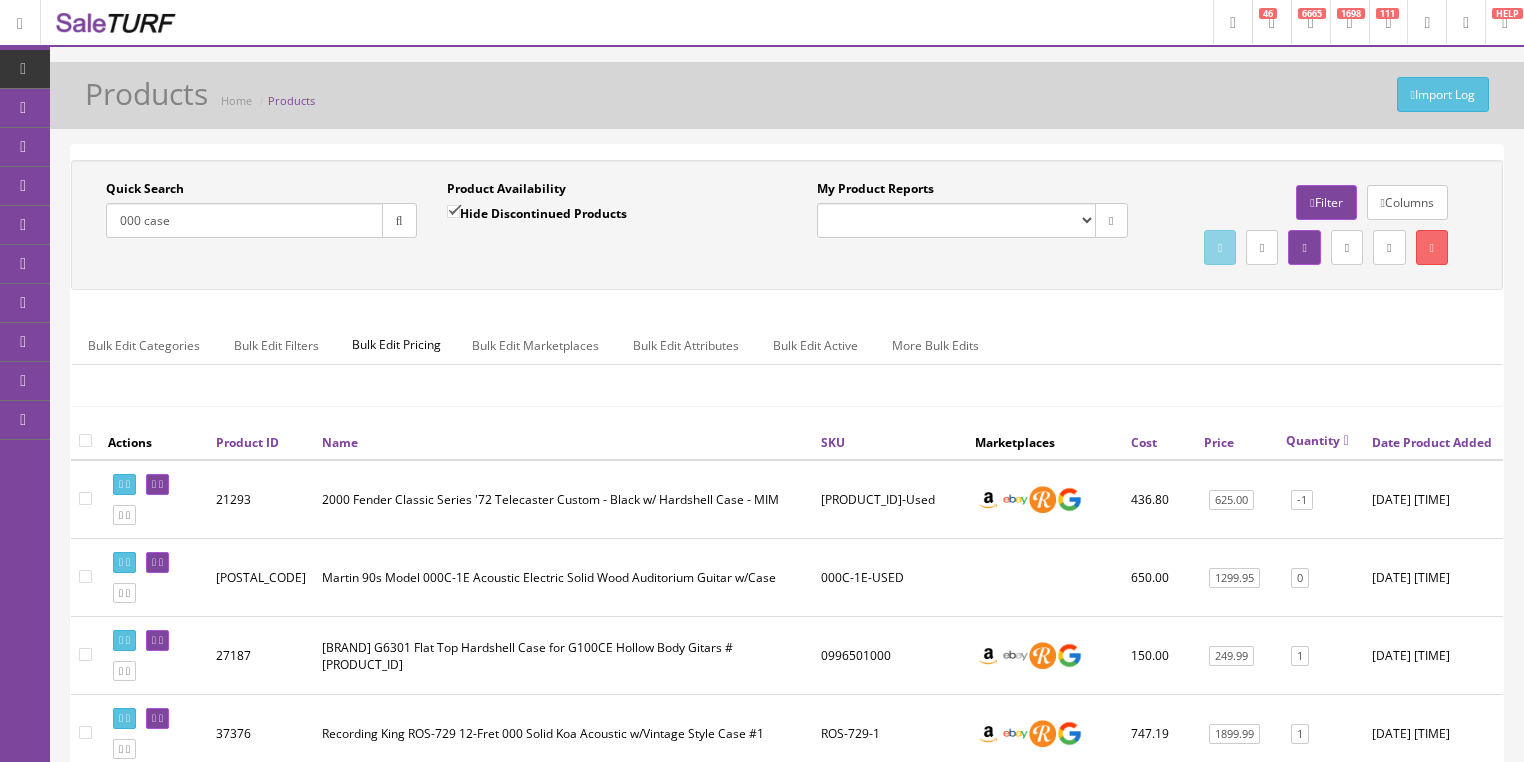 click on "Quantity" at bounding box center (1317, 440) 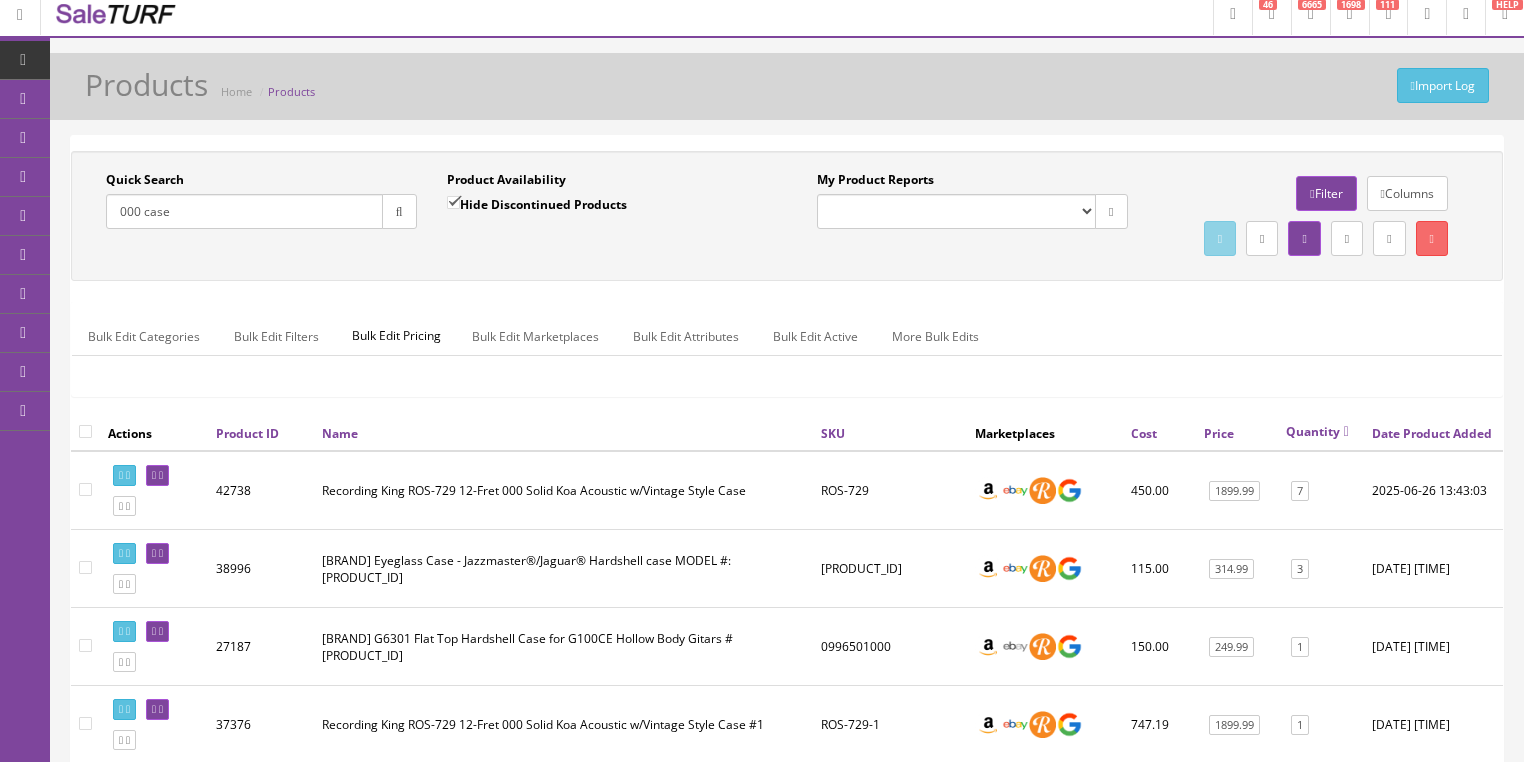 scroll, scrollTop: 0, scrollLeft: 0, axis: both 